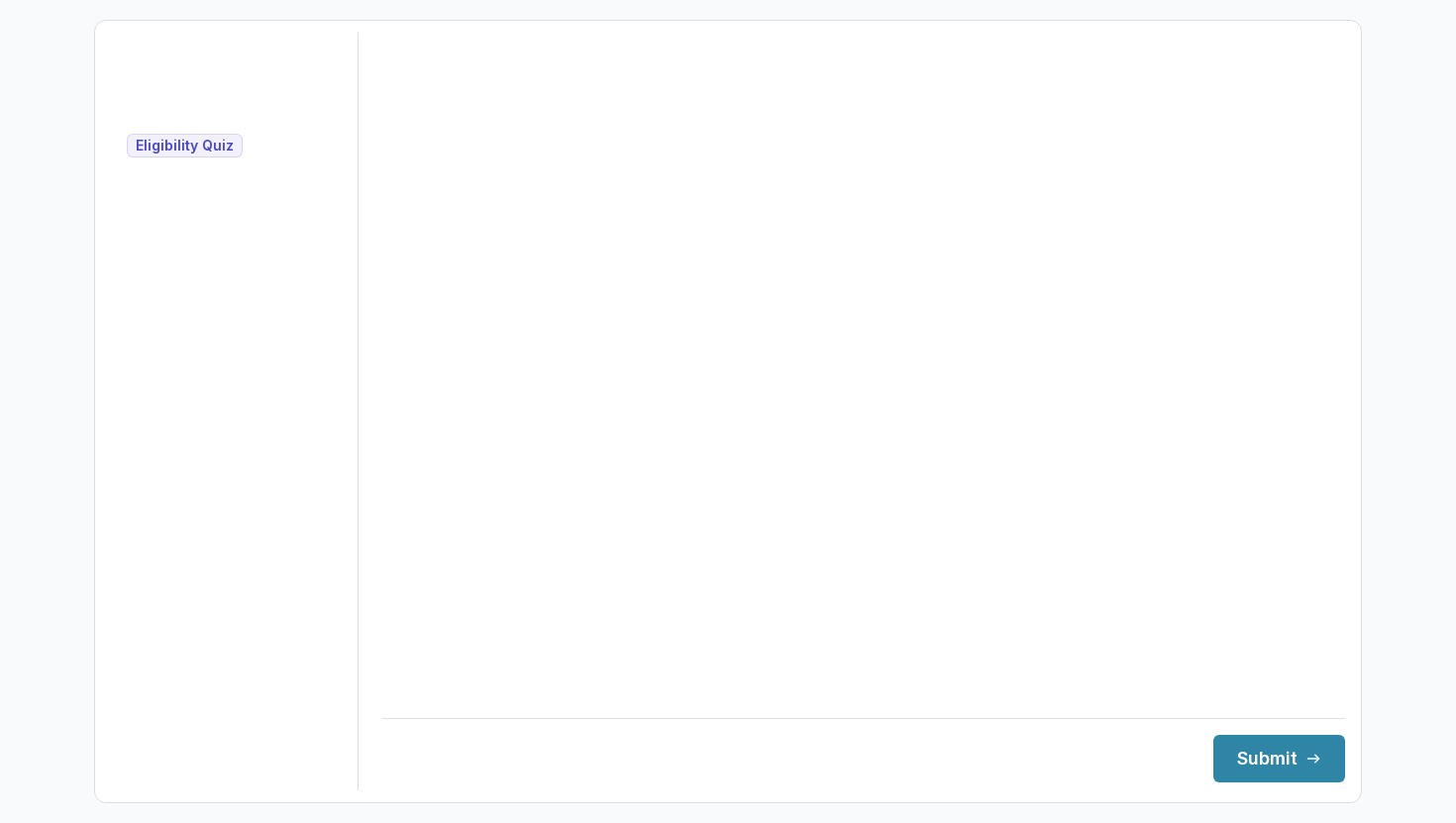 scroll, scrollTop: 0, scrollLeft: 0, axis: both 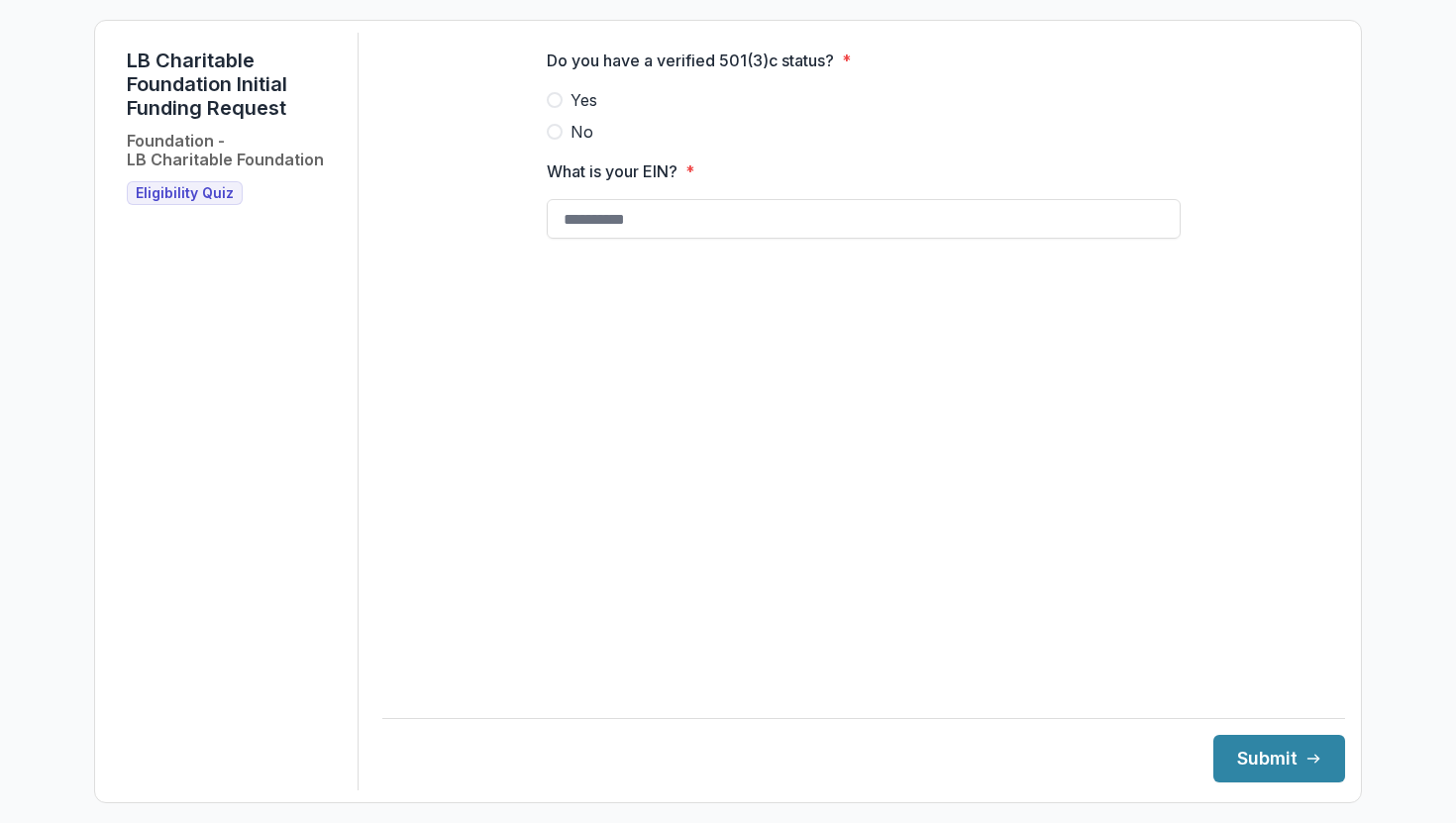 click on "Yes" at bounding box center (583, 100) 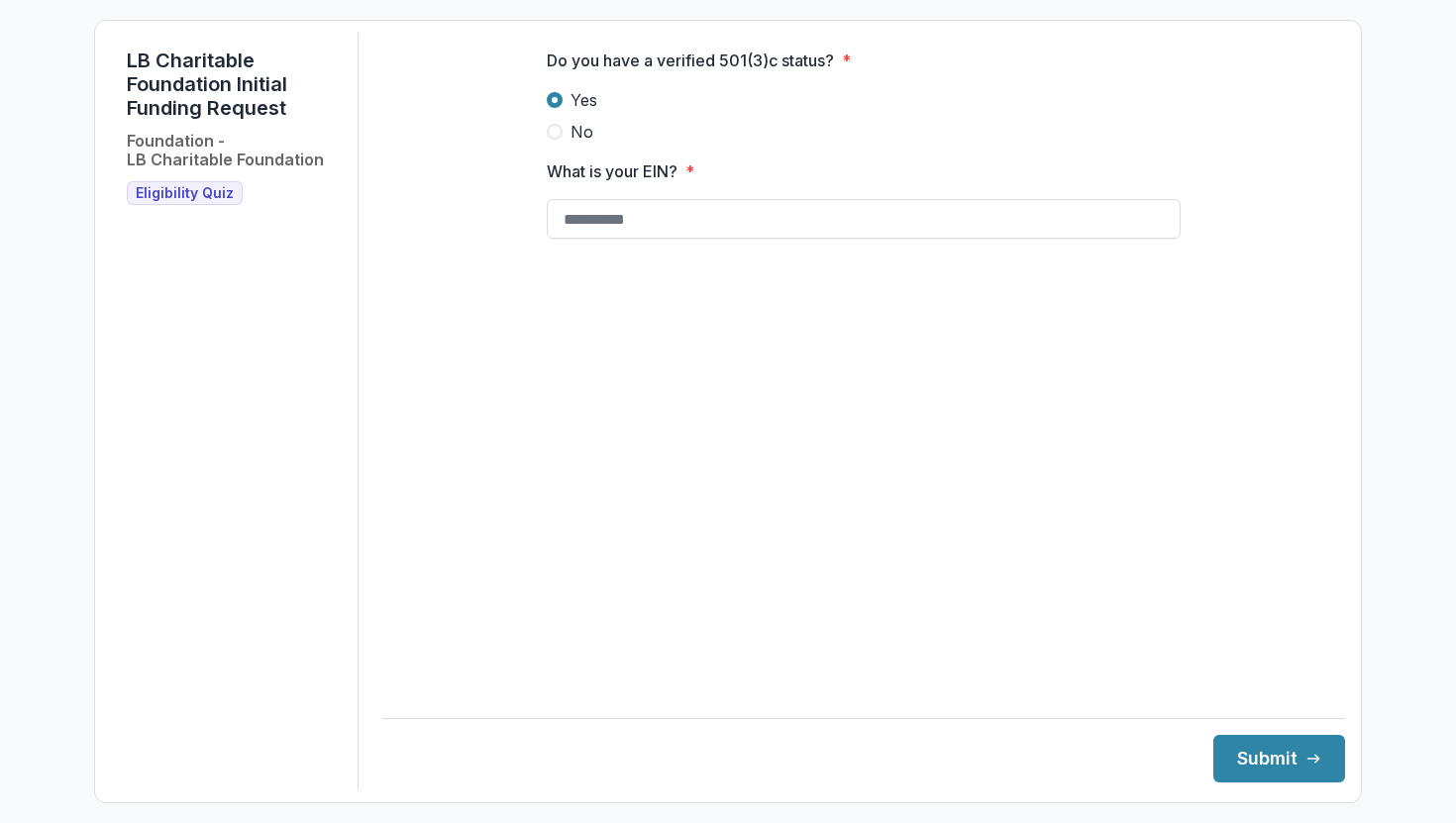 click on "Do you have a verified 501(3)c status? * Yes No What is your EIN? *" at bounding box center [864, 152] 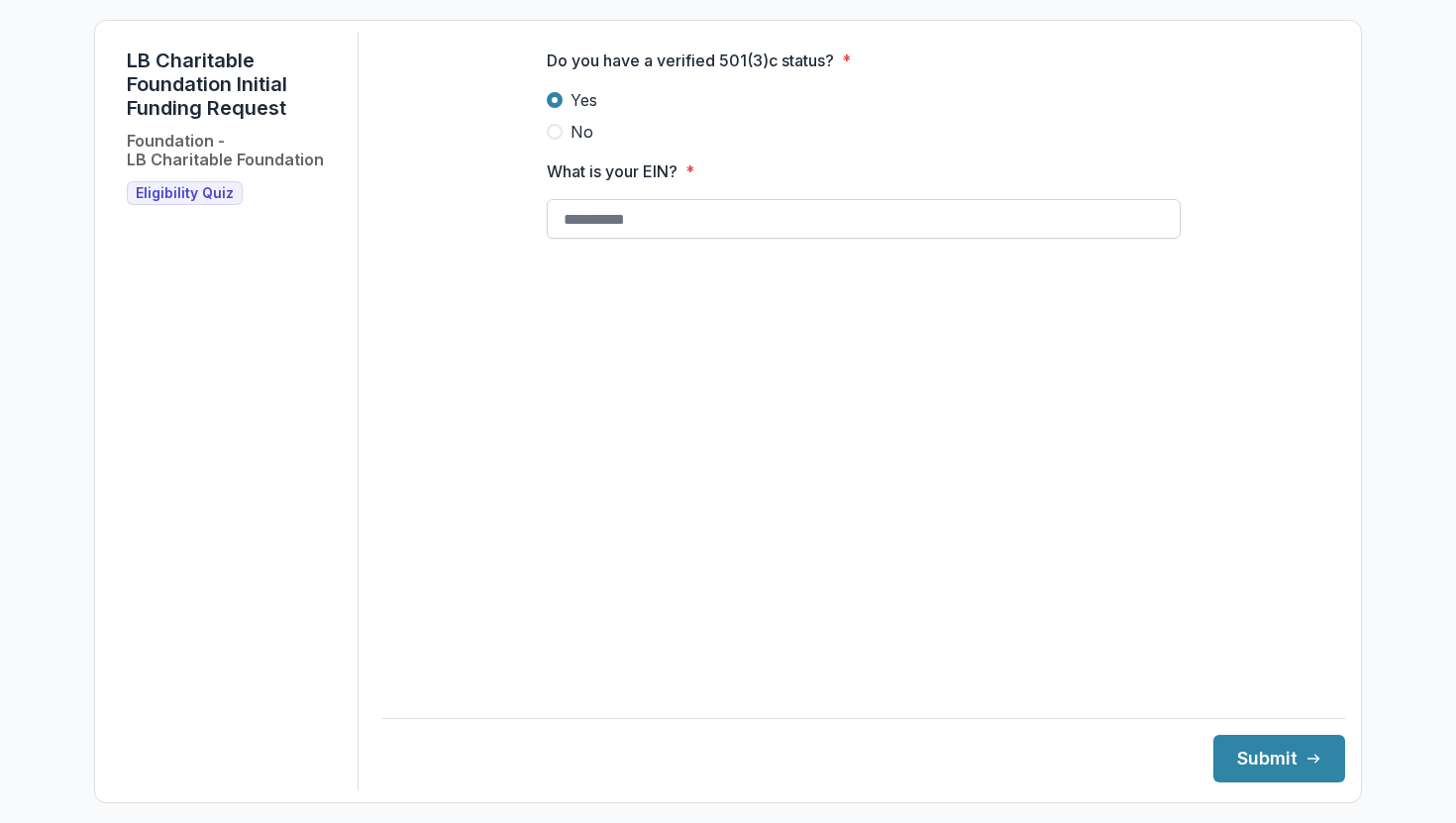 click on "What is your EIN? *" at bounding box center (864, 219) 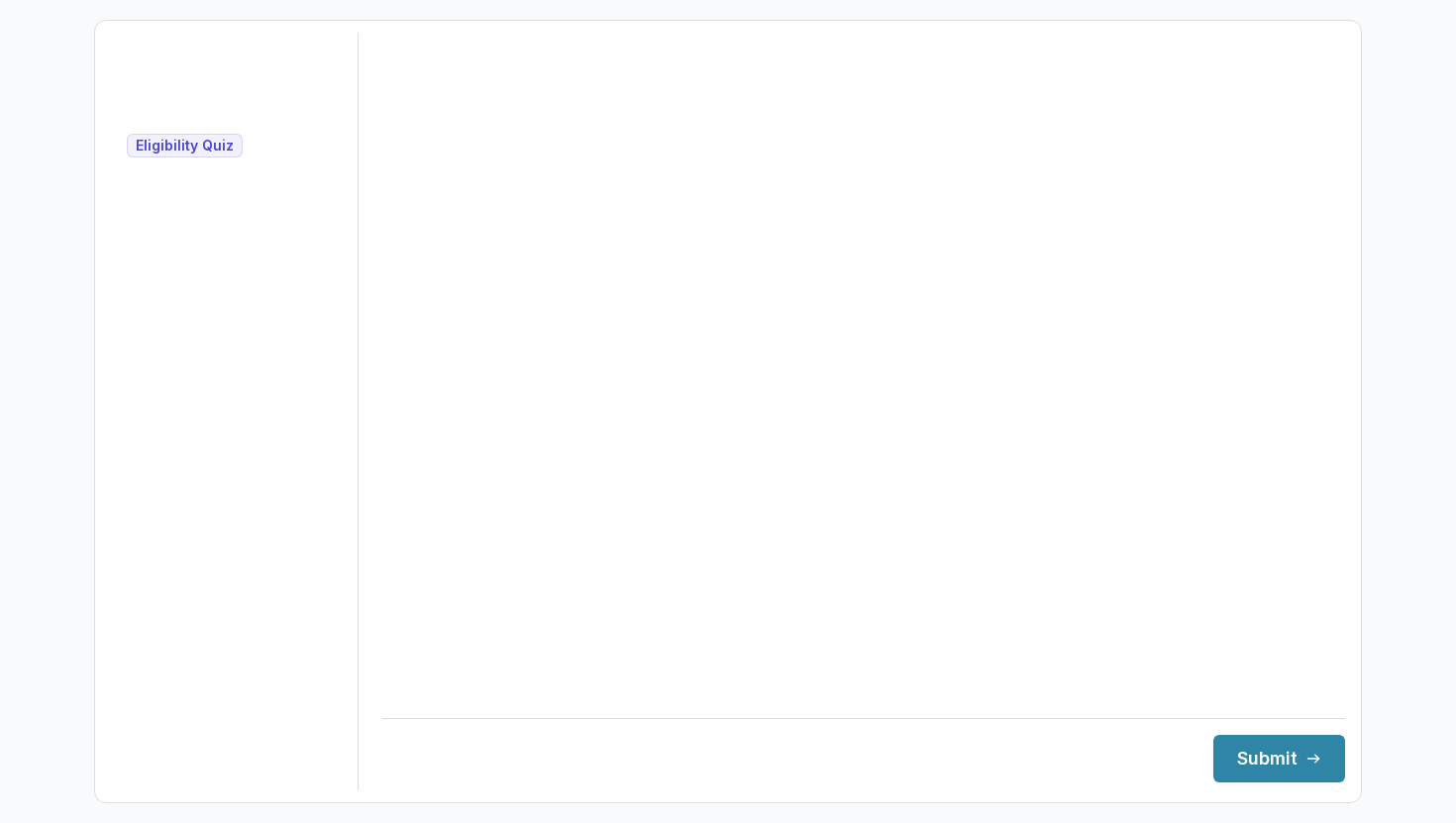 scroll, scrollTop: 0, scrollLeft: 0, axis: both 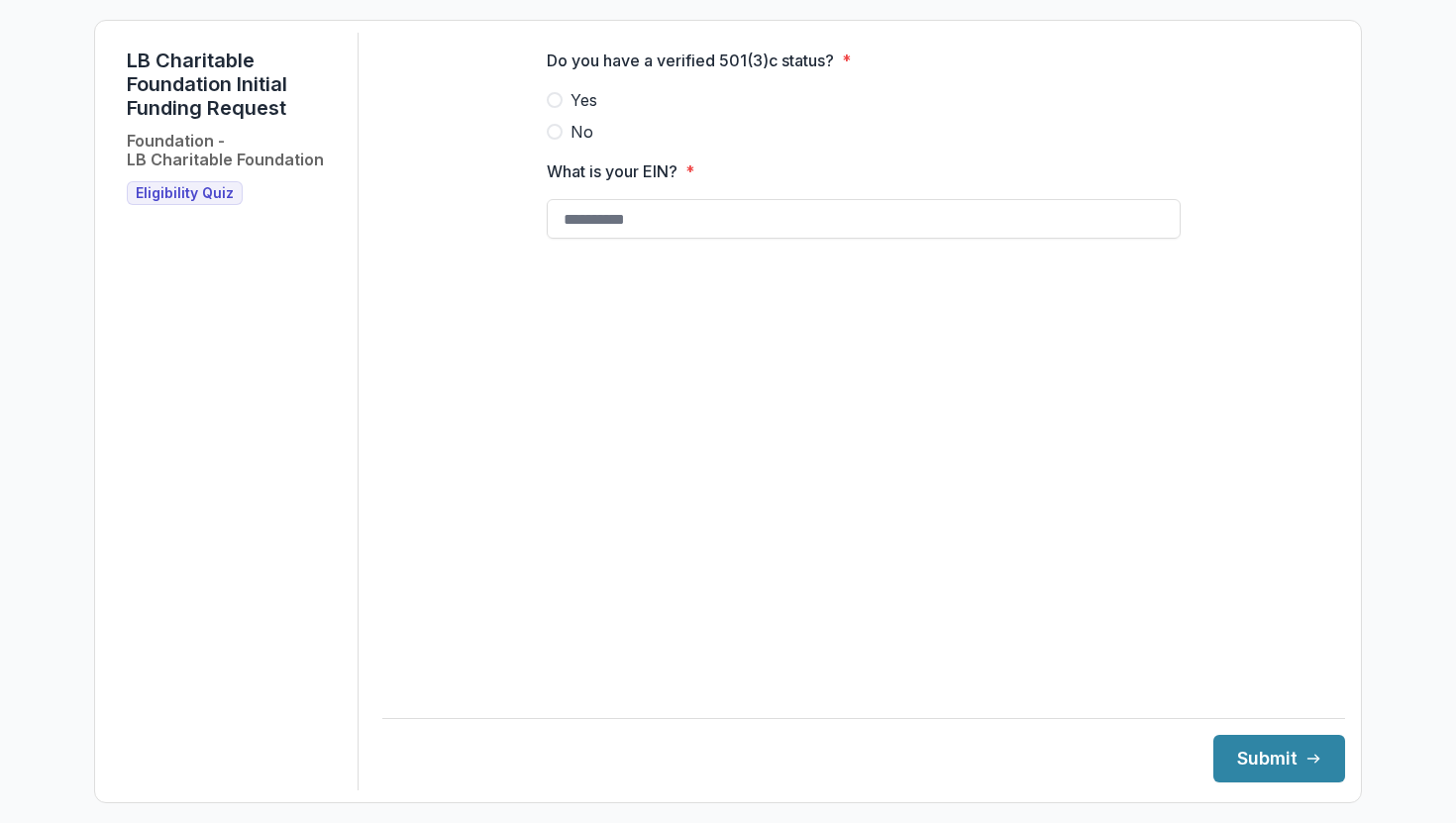 click at bounding box center [864, 84] 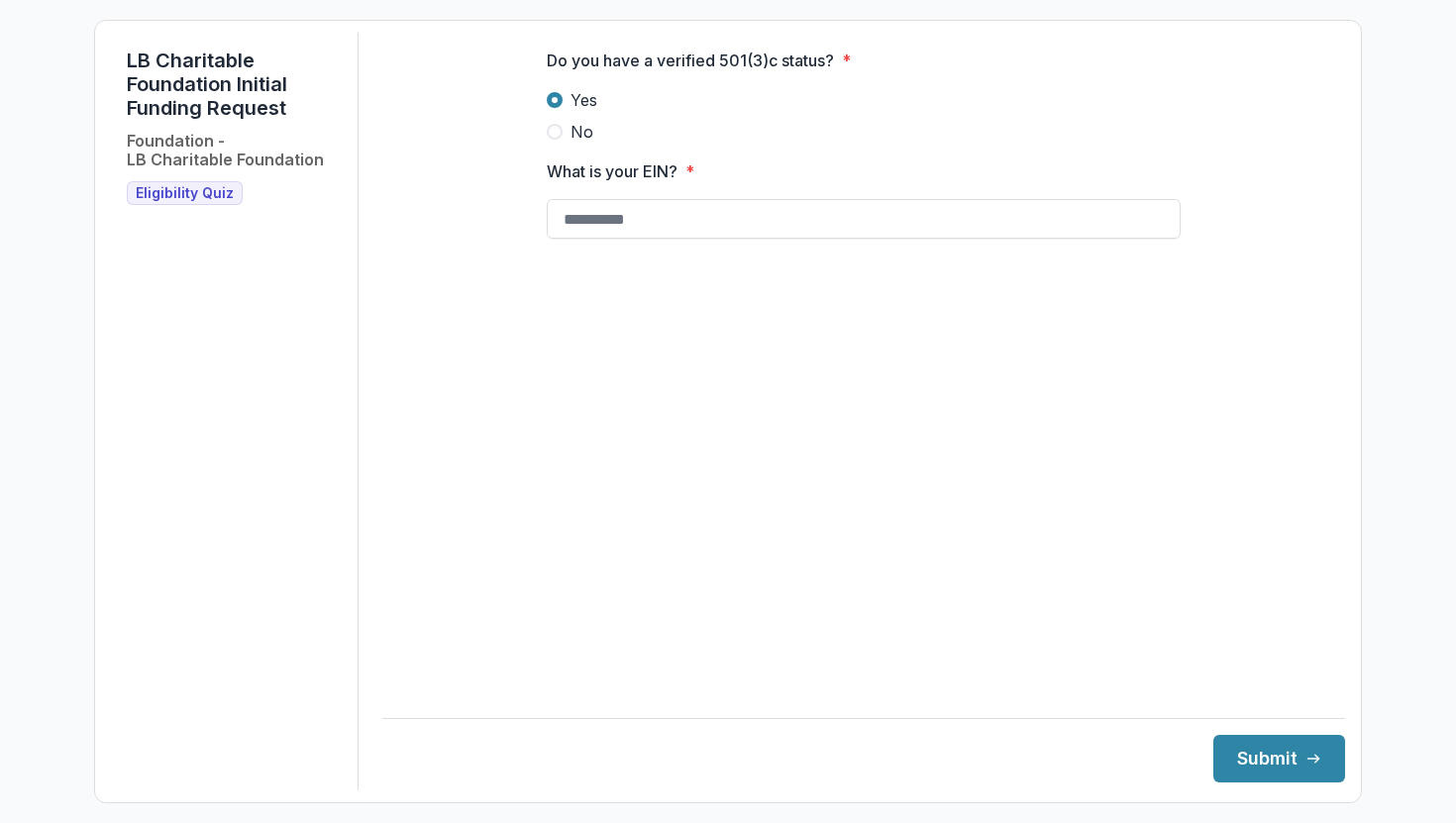 click at bounding box center [864, 195] 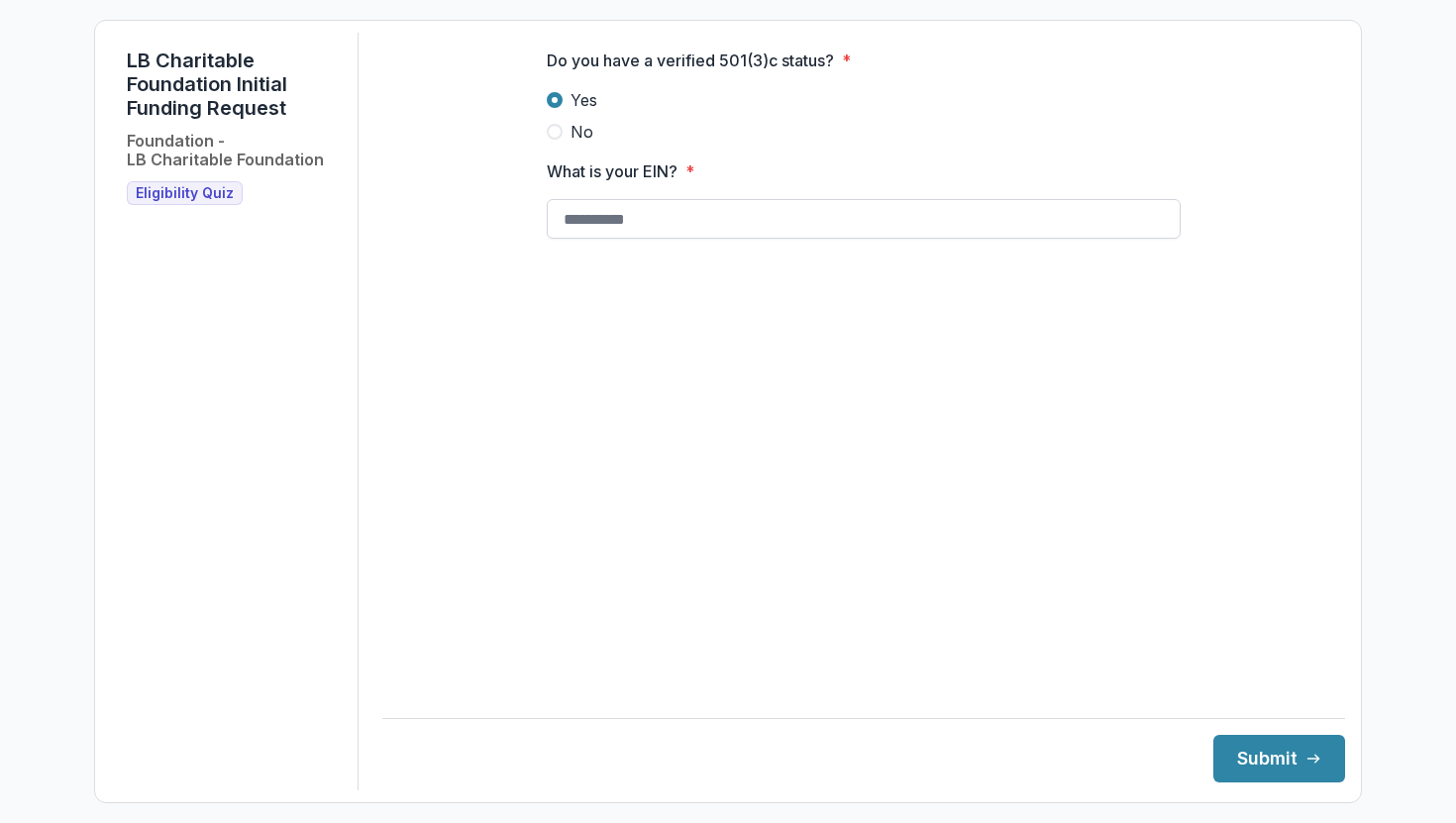 click on "What is your EIN? *" at bounding box center (864, 219) 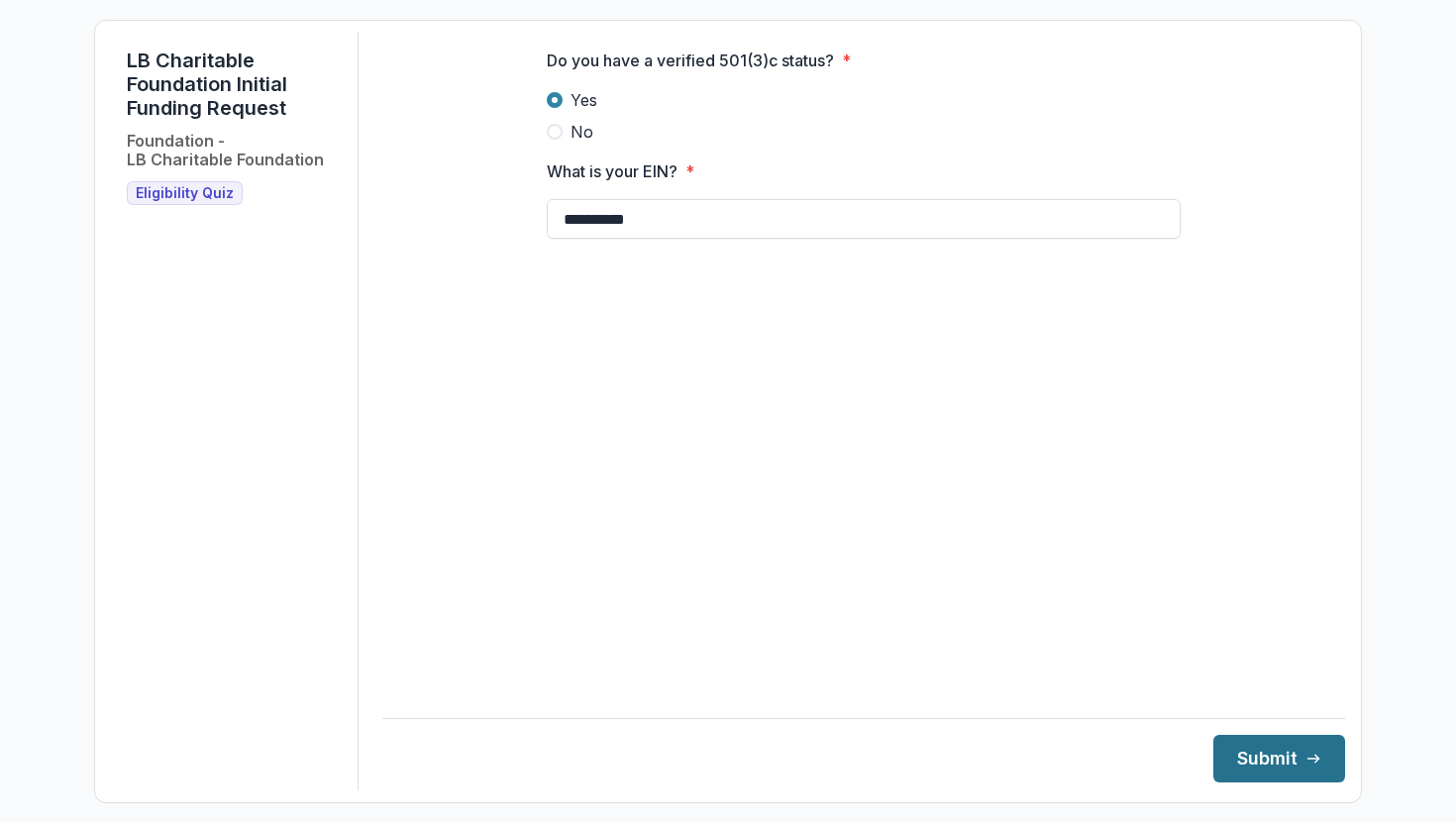 type on "**********" 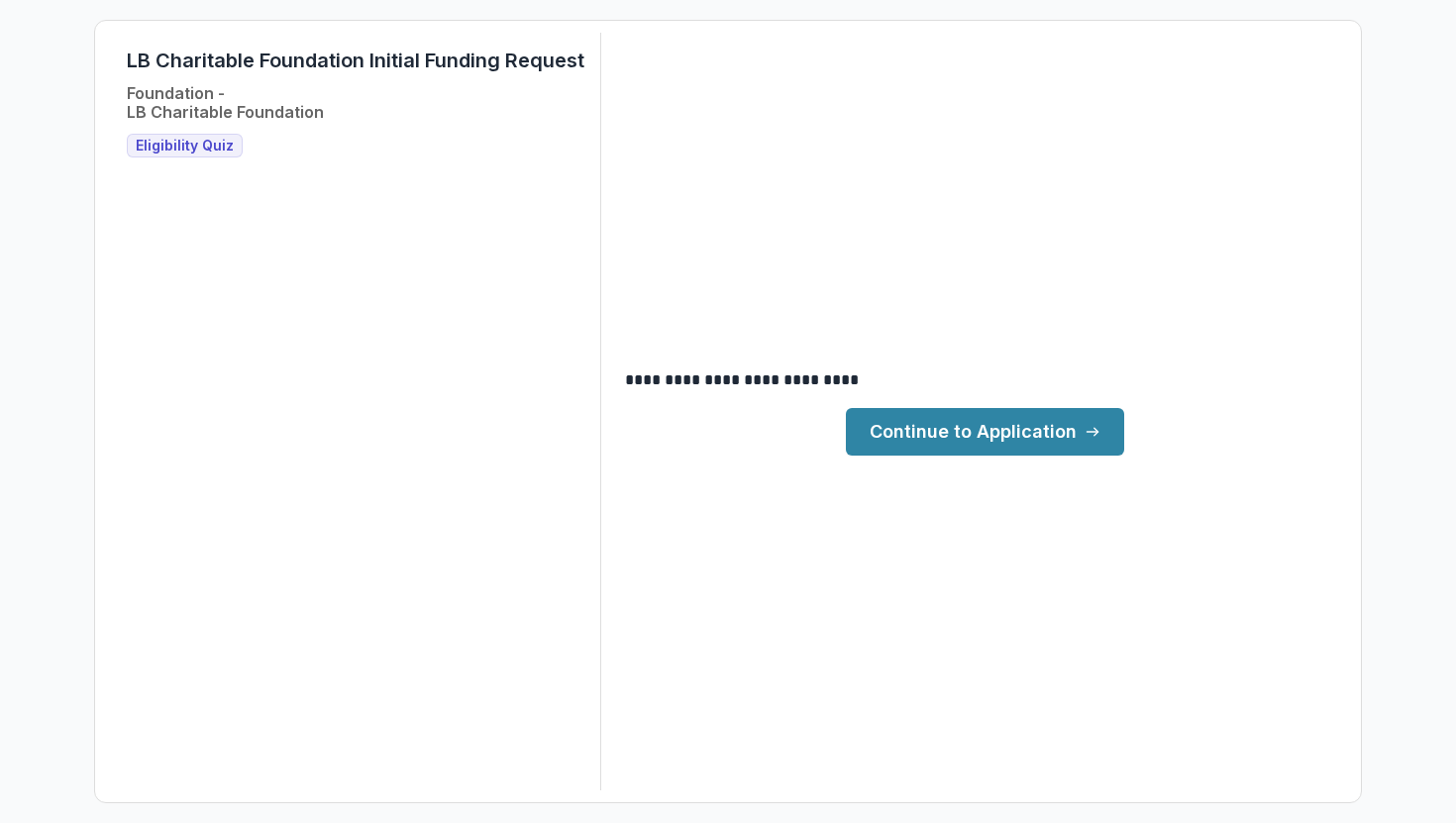 click on "Continue to Application" at bounding box center (985, 432) 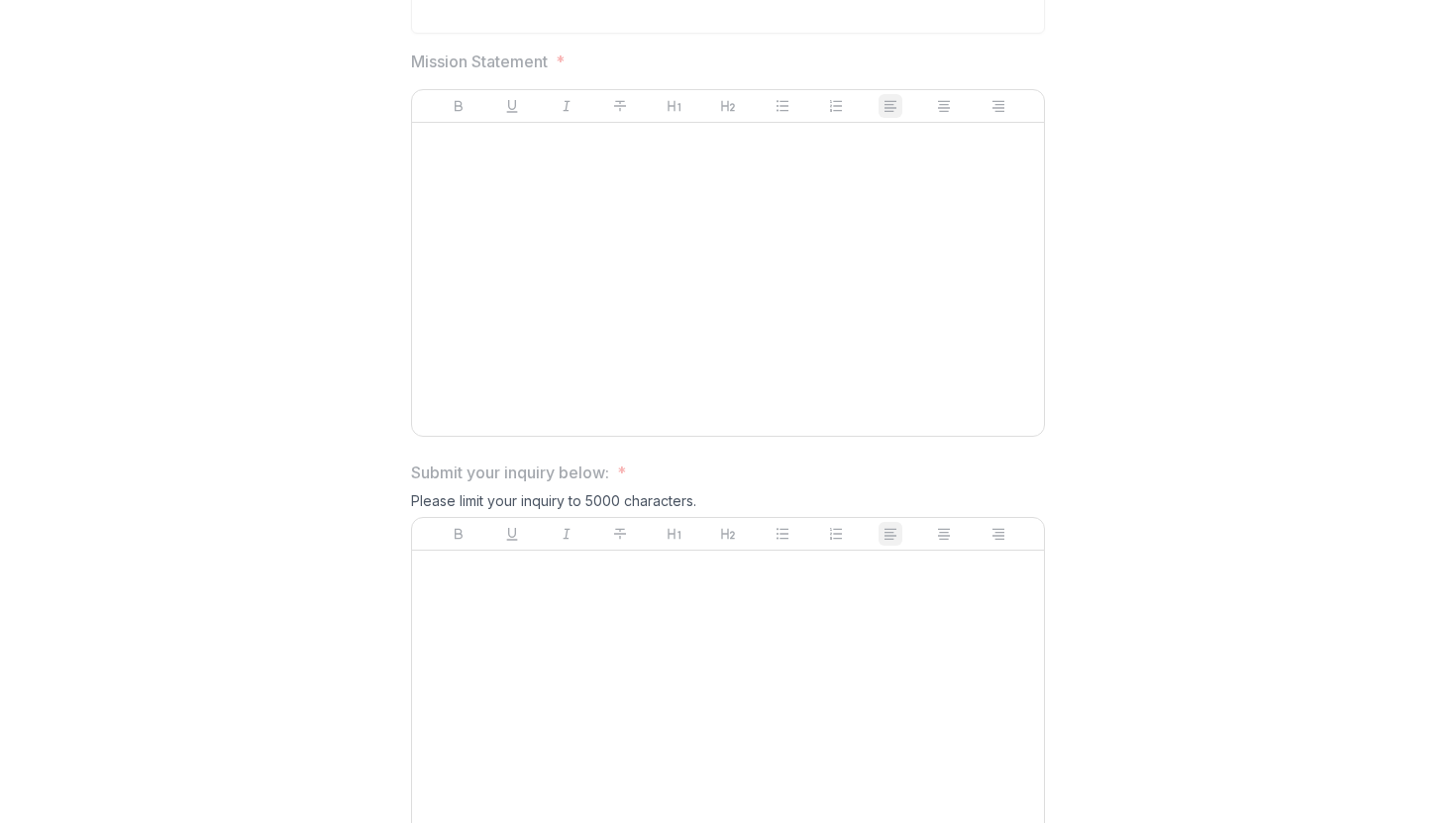 scroll, scrollTop: 607, scrollLeft: 0, axis: vertical 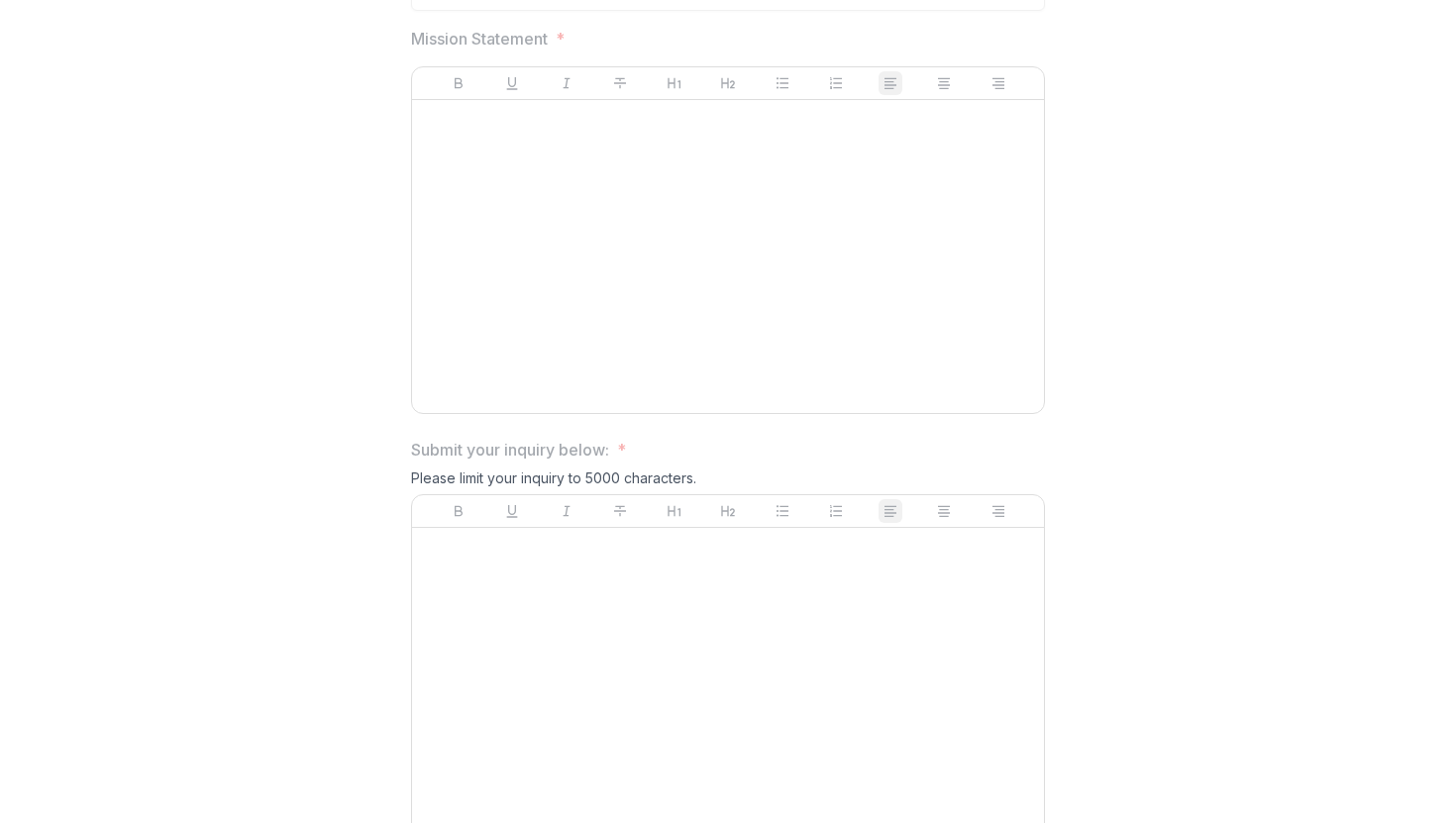 click at bounding box center (728, 257) 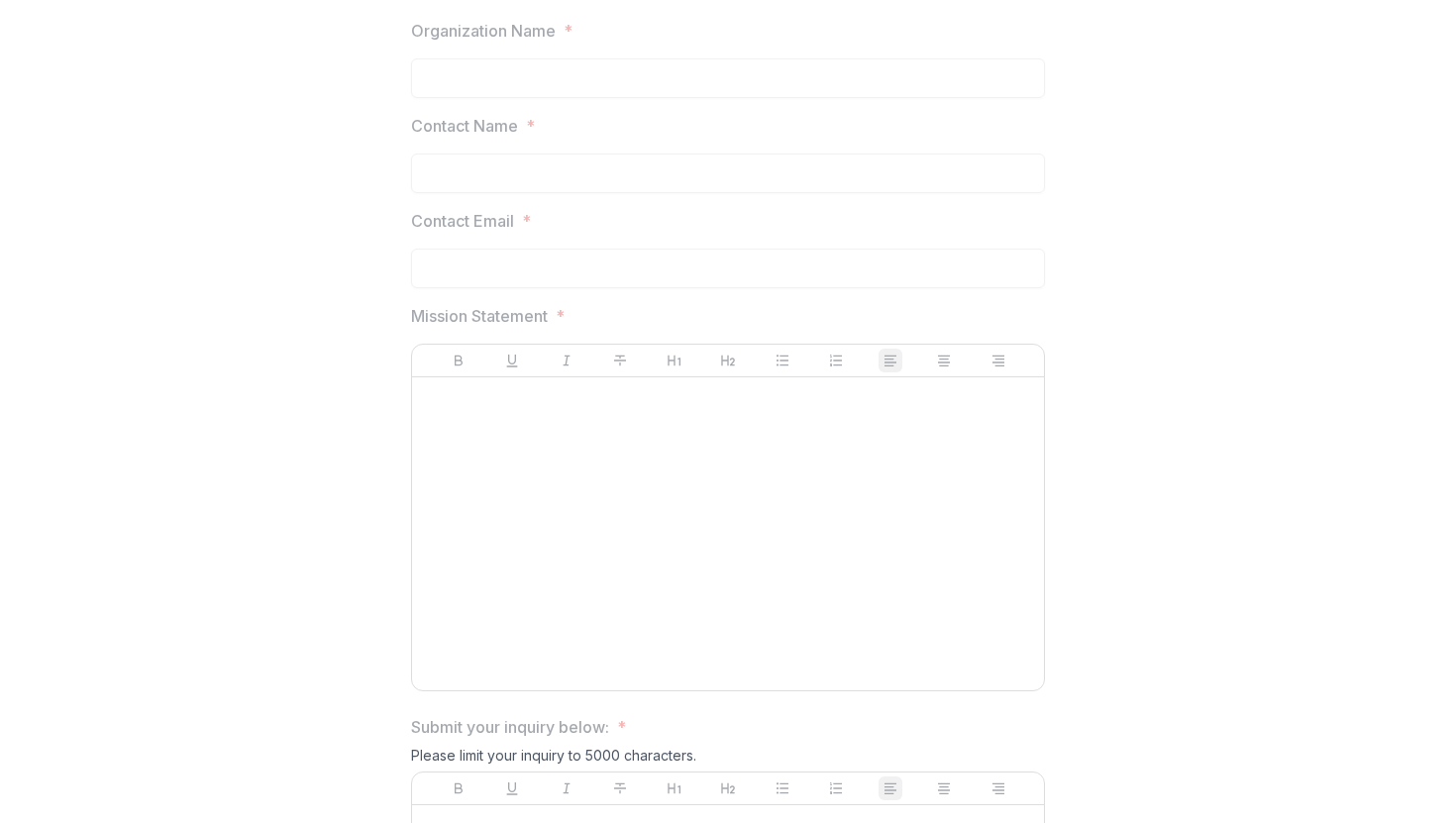 scroll, scrollTop: 0, scrollLeft: 0, axis: both 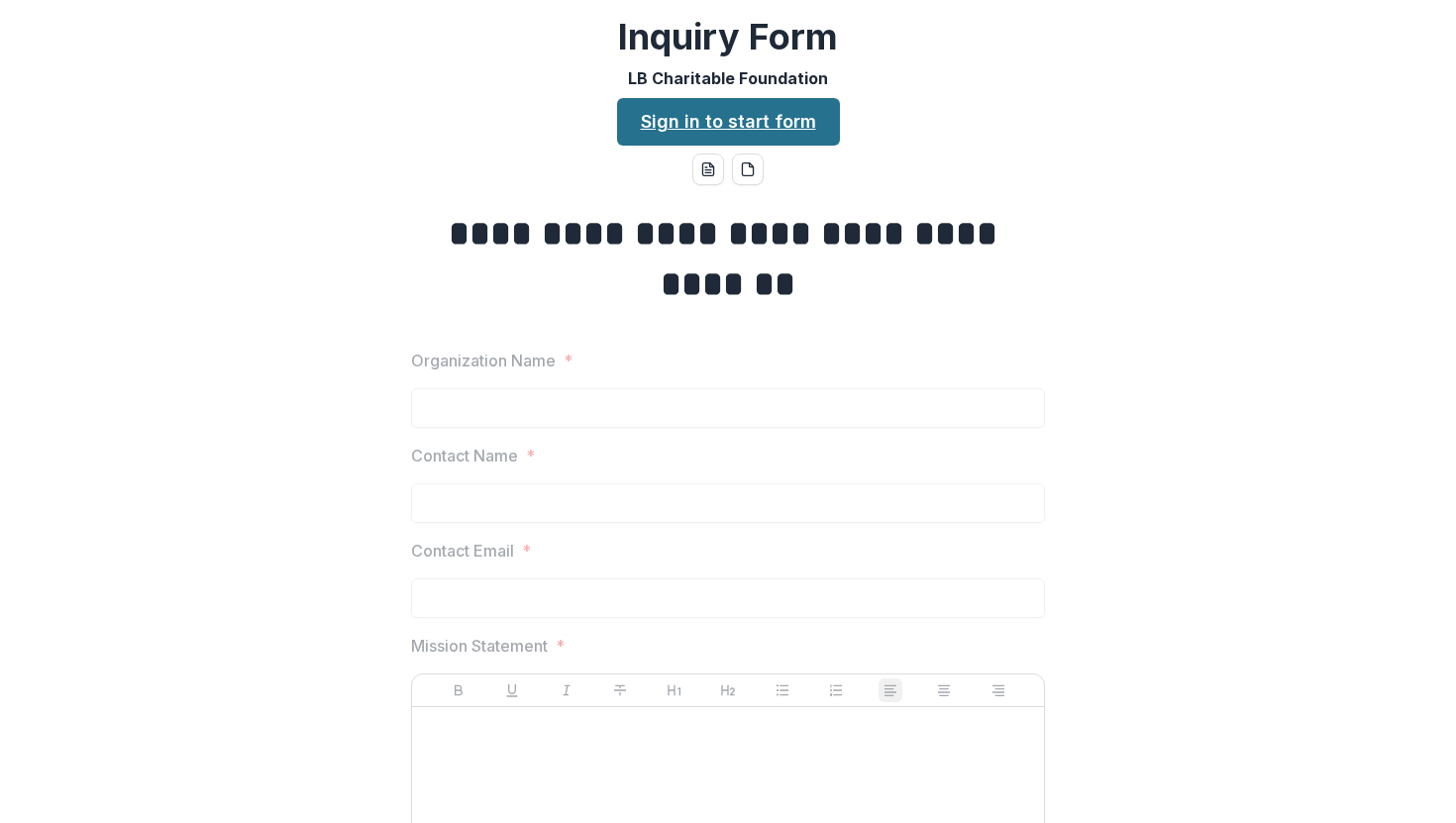 click on "Sign in to start form" at bounding box center [728, 122] 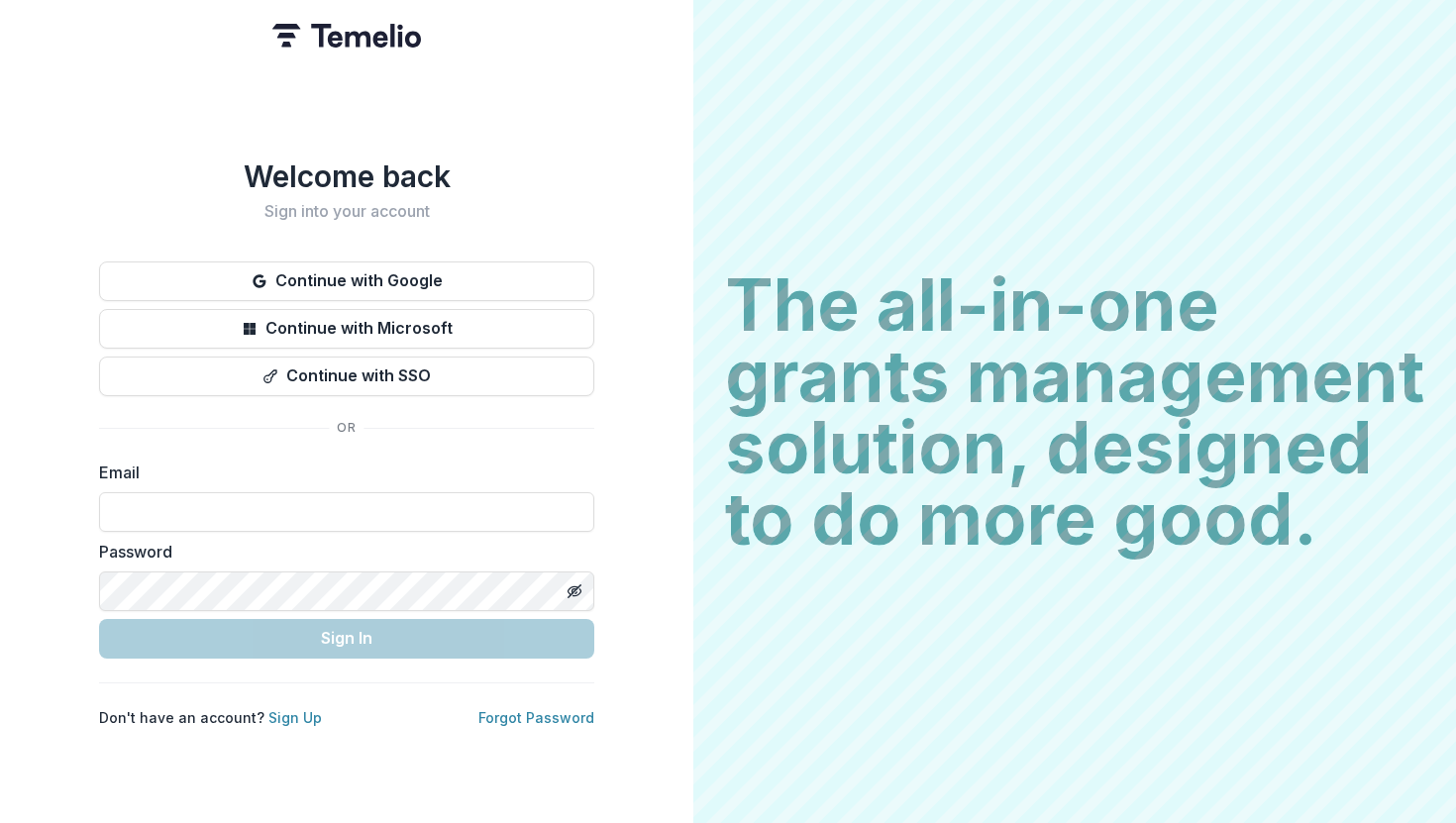 scroll, scrollTop: 0, scrollLeft: 0, axis: both 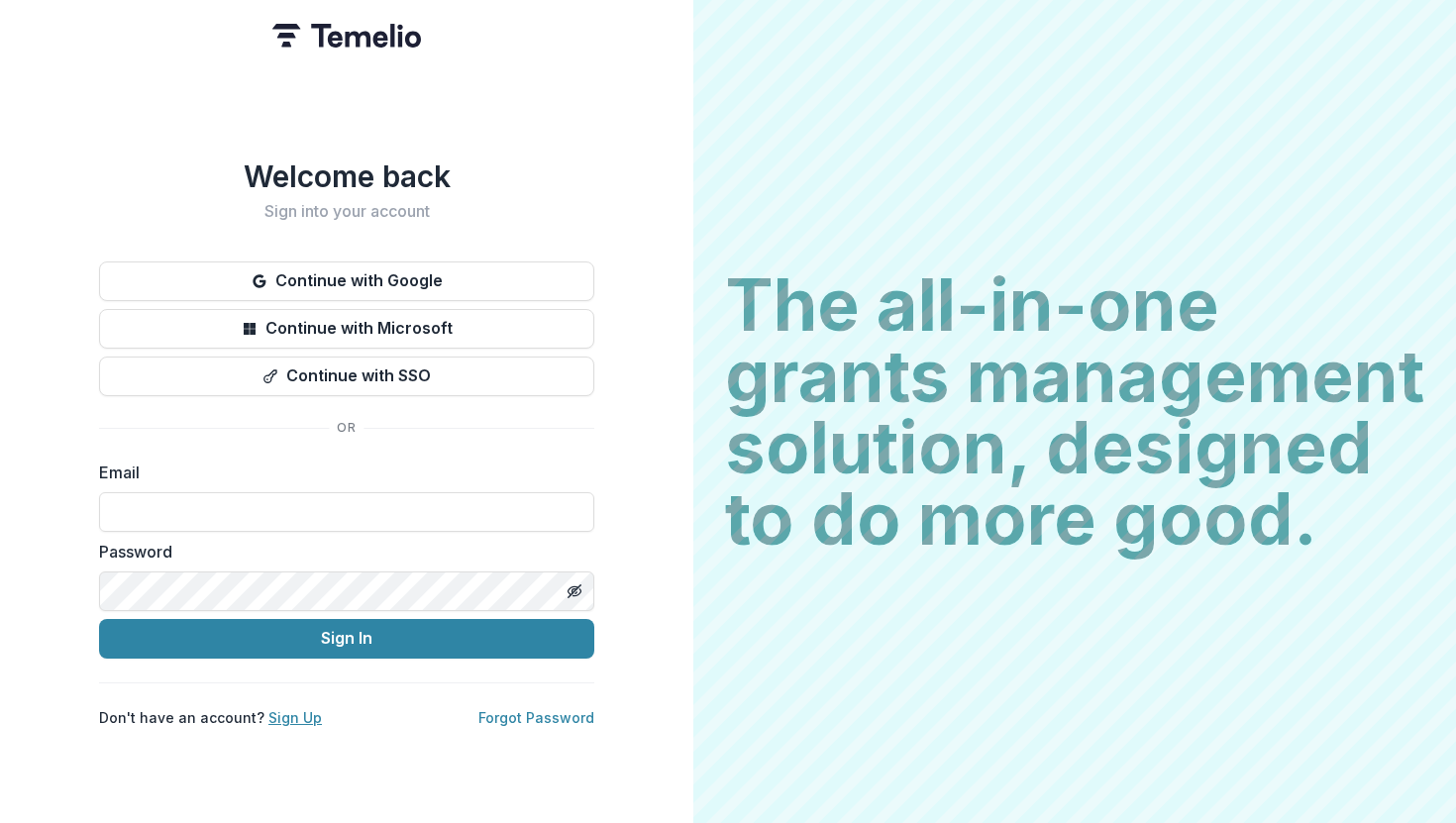 click on "Sign Up" at bounding box center [295, 717] 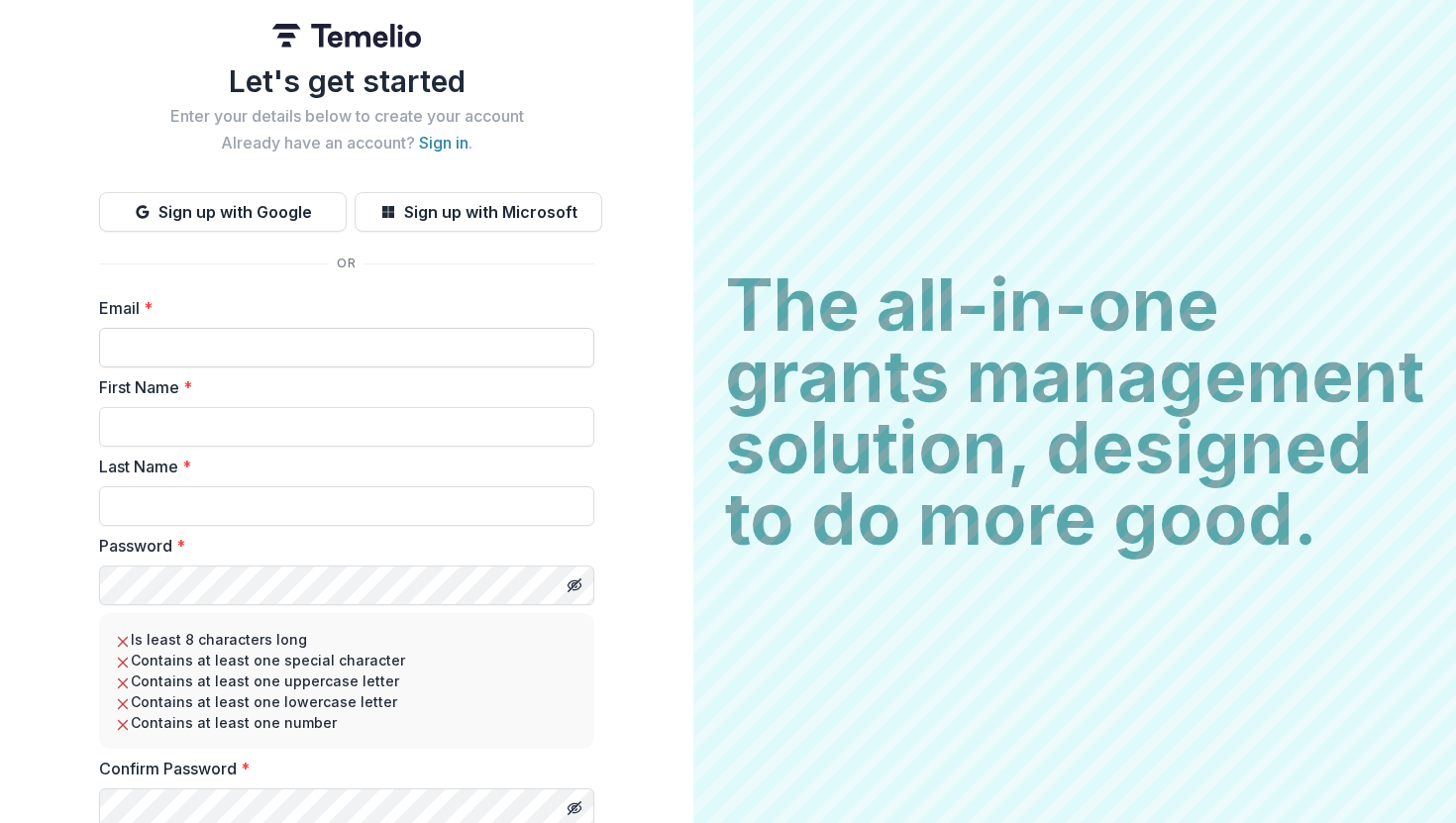 click on "Email *" at bounding box center [347, 348] 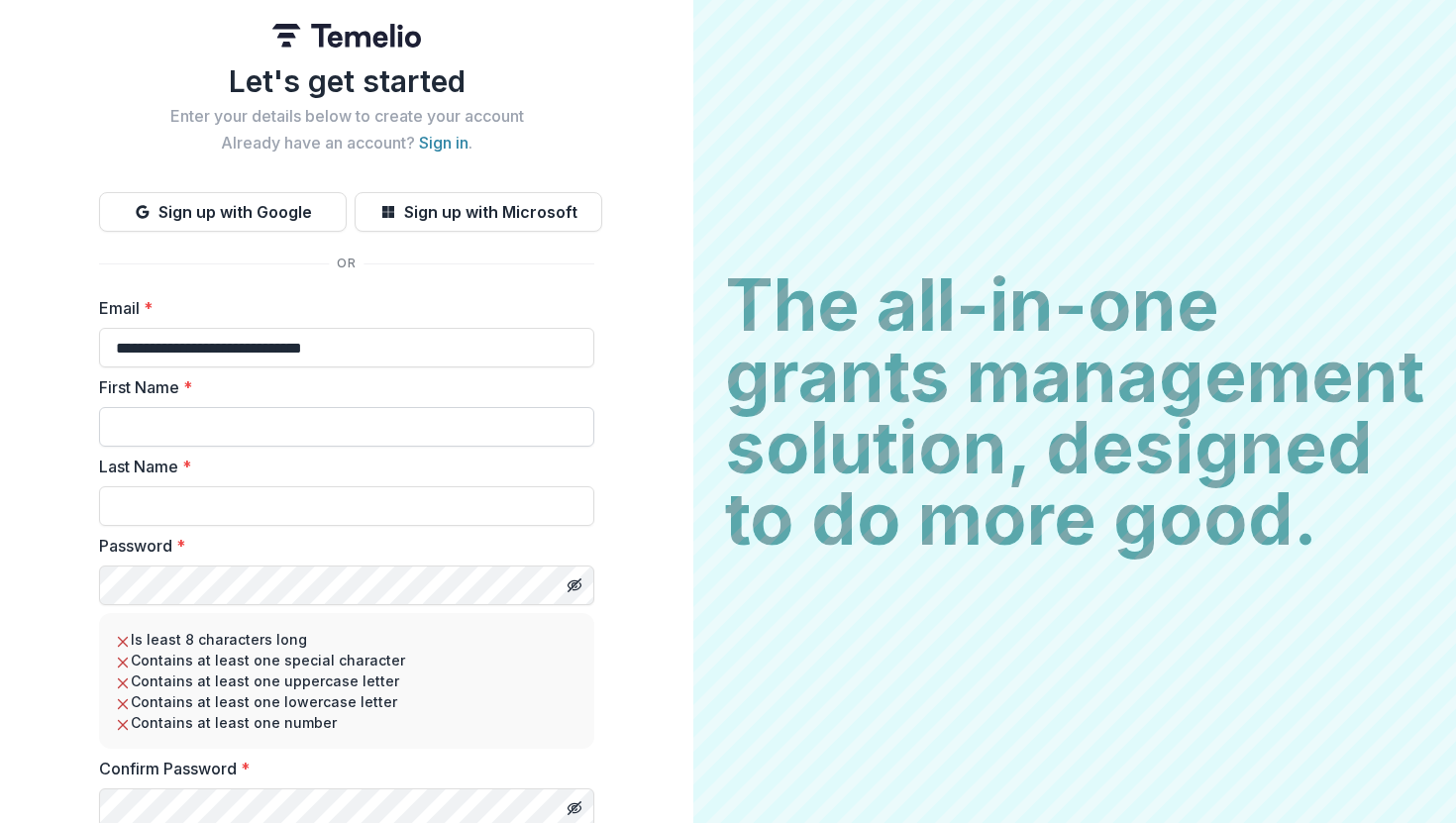 click on "First Name *" at bounding box center [347, 427] 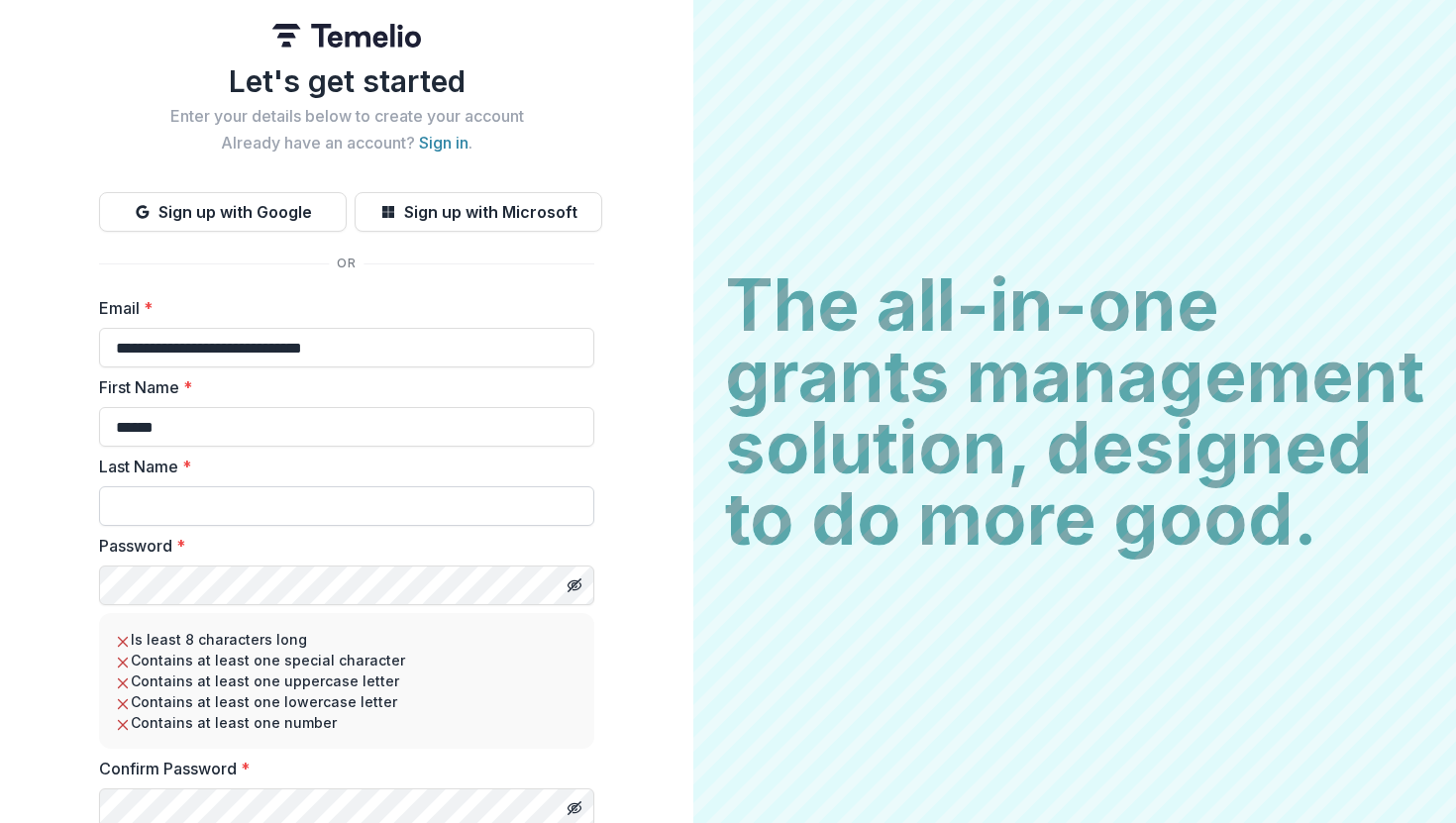 click on "Last Name *" at bounding box center (347, 506) 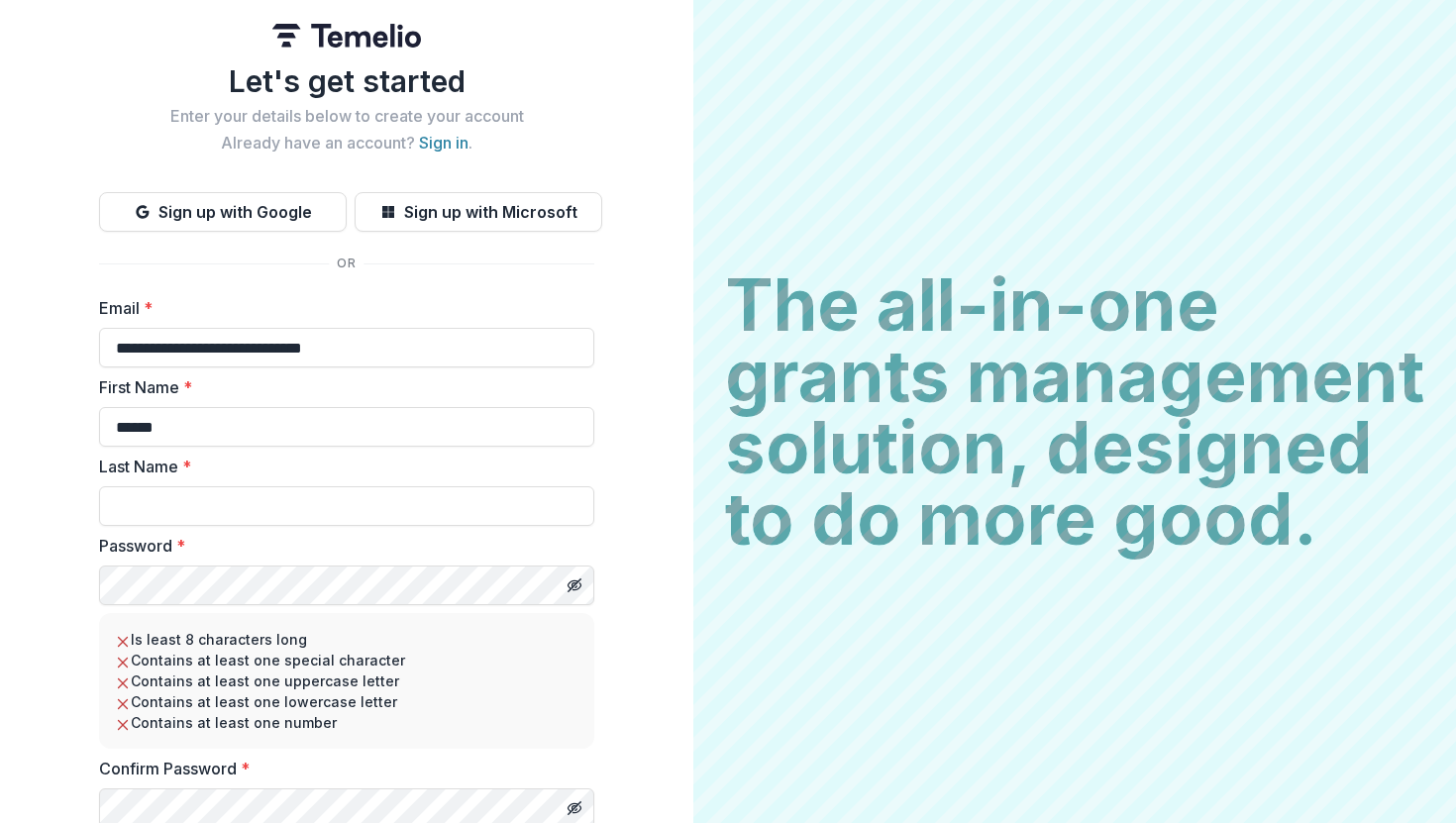 type on "*****" 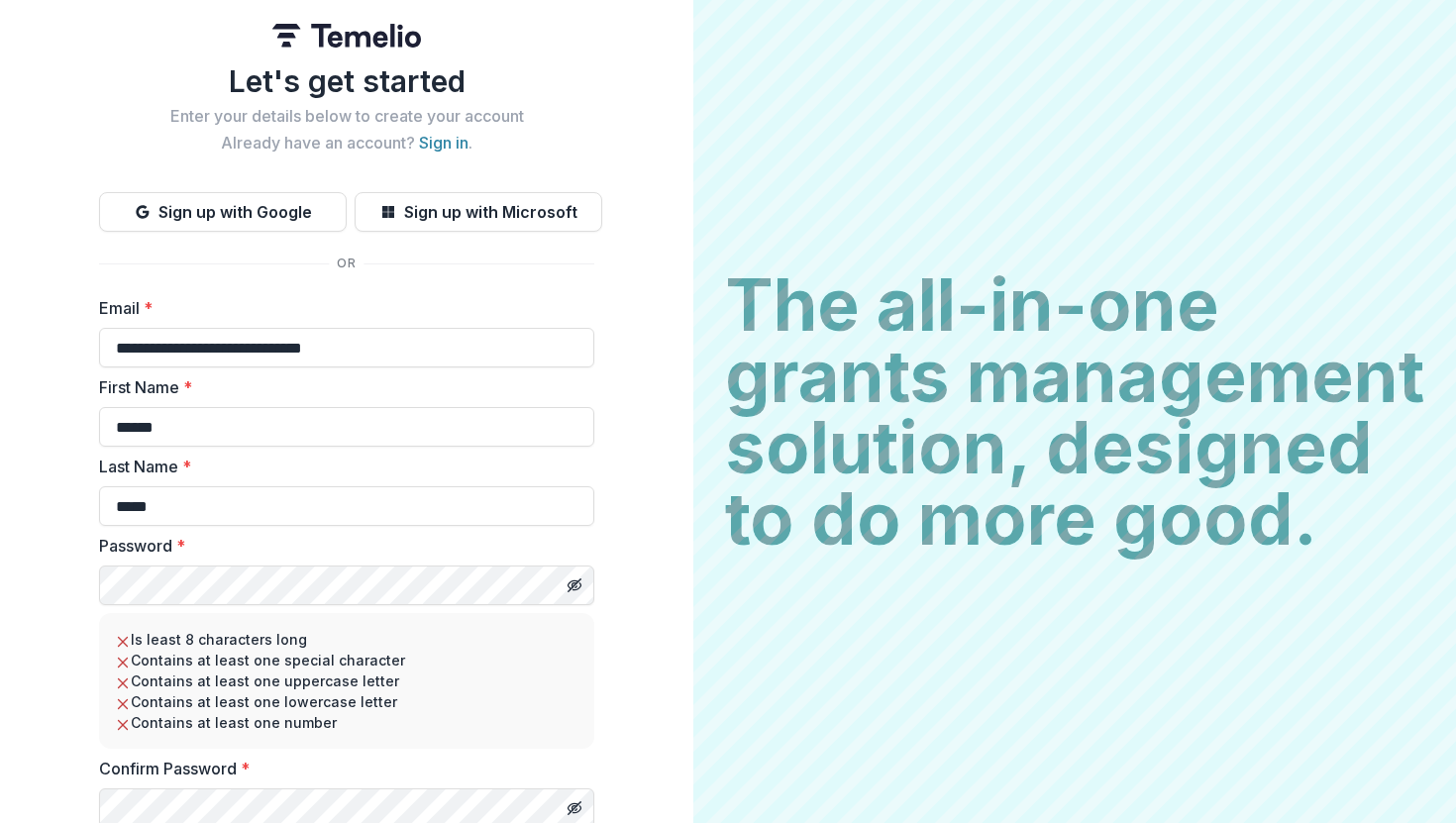 scroll, scrollTop: 76, scrollLeft: 0, axis: vertical 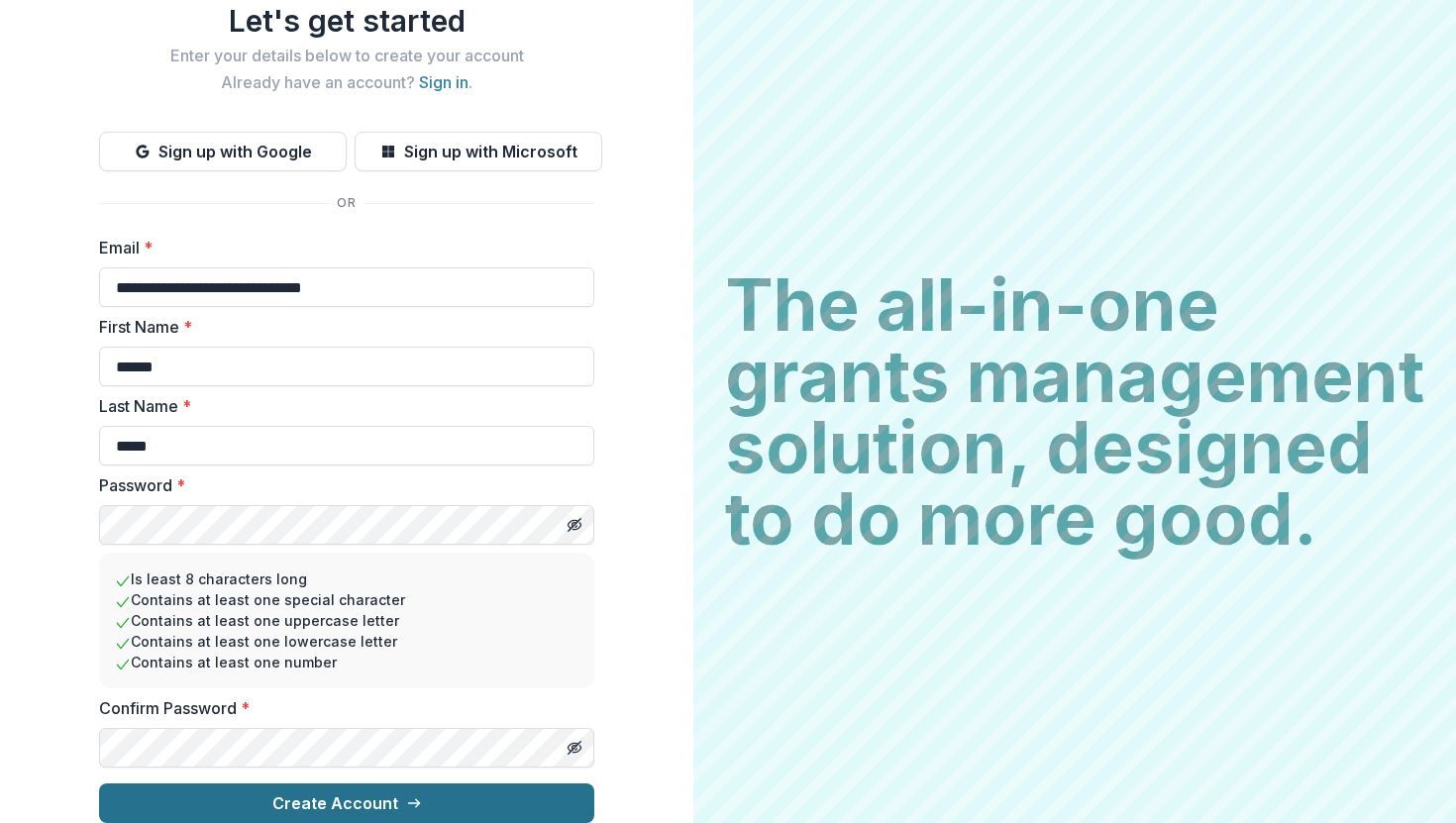 click on "Create Account" at bounding box center [347, 803] 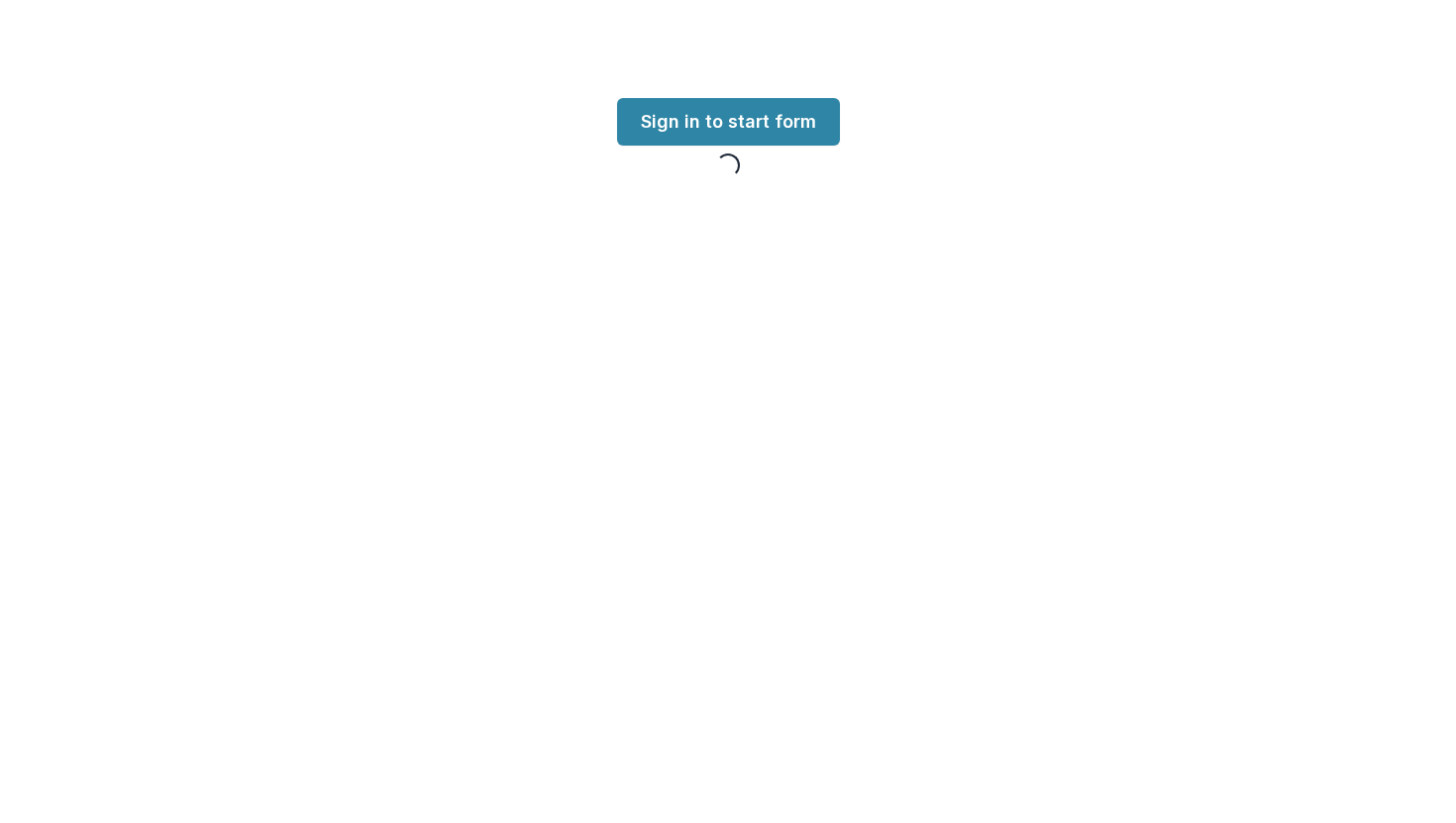 scroll, scrollTop: 0, scrollLeft: 0, axis: both 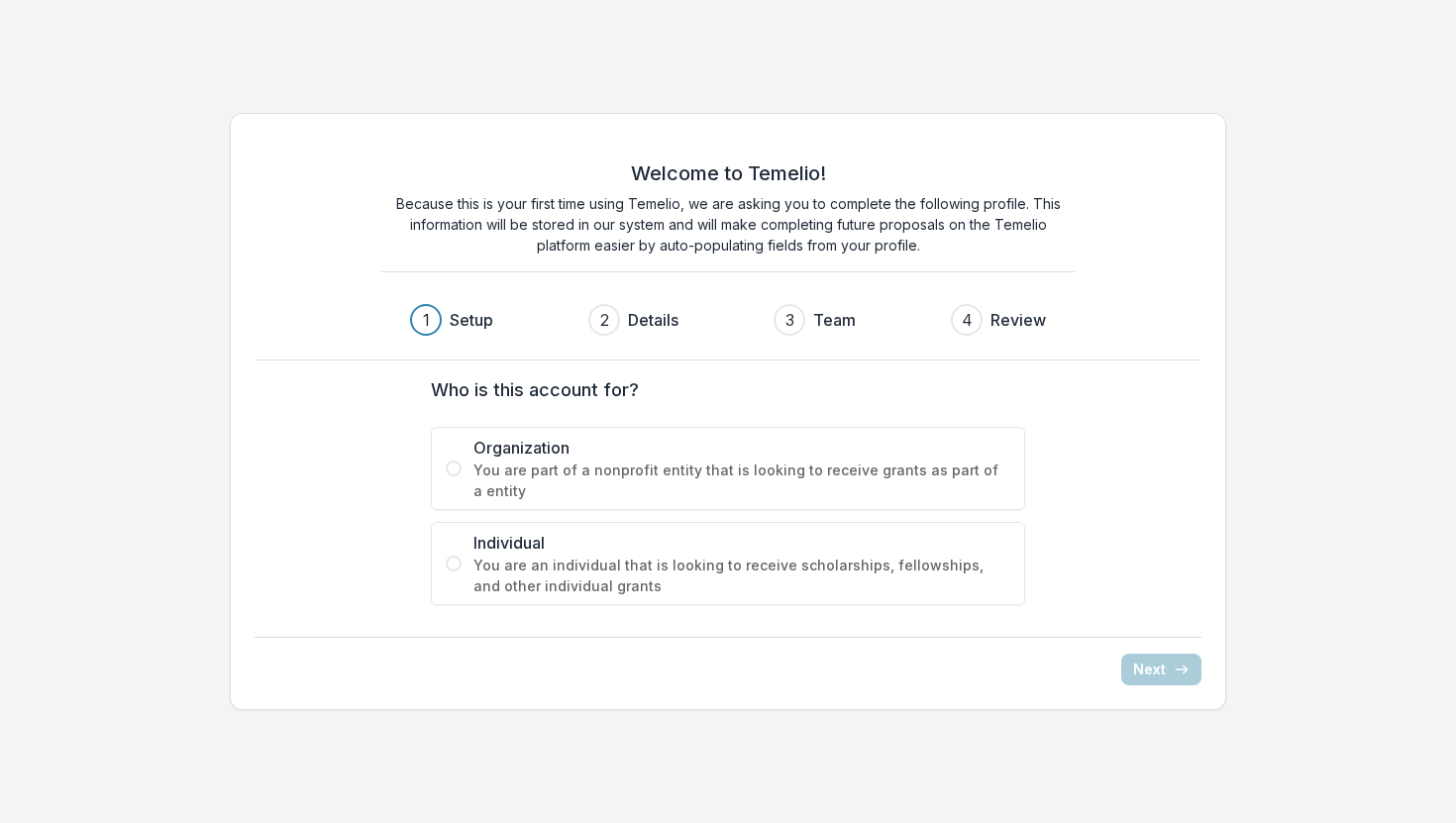 click on "You are part of a nonprofit entity that is looking to receive grants as part of a entity" at bounding box center (742, 480) 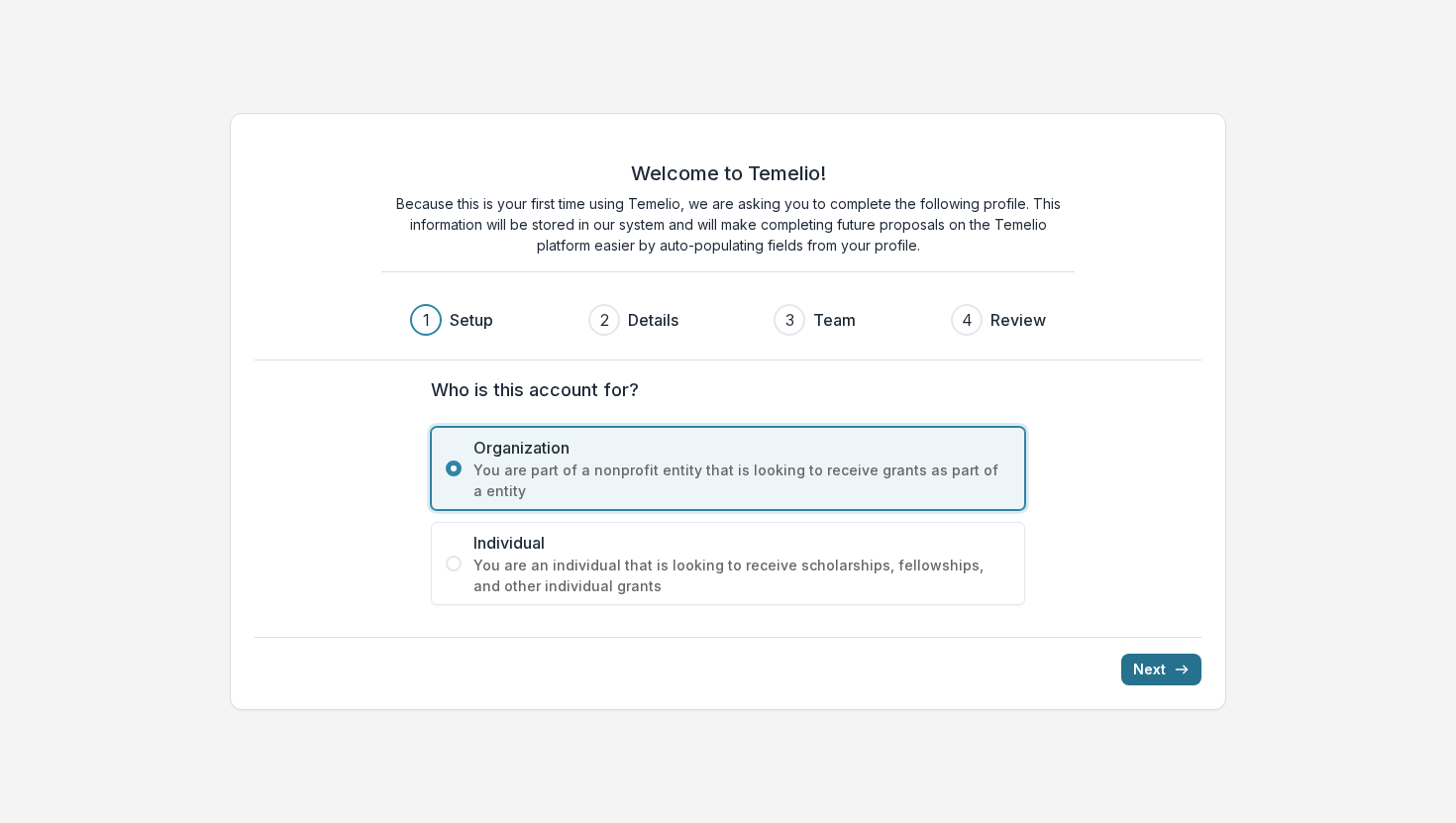 click on "Next" at bounding box center (1161, 669) 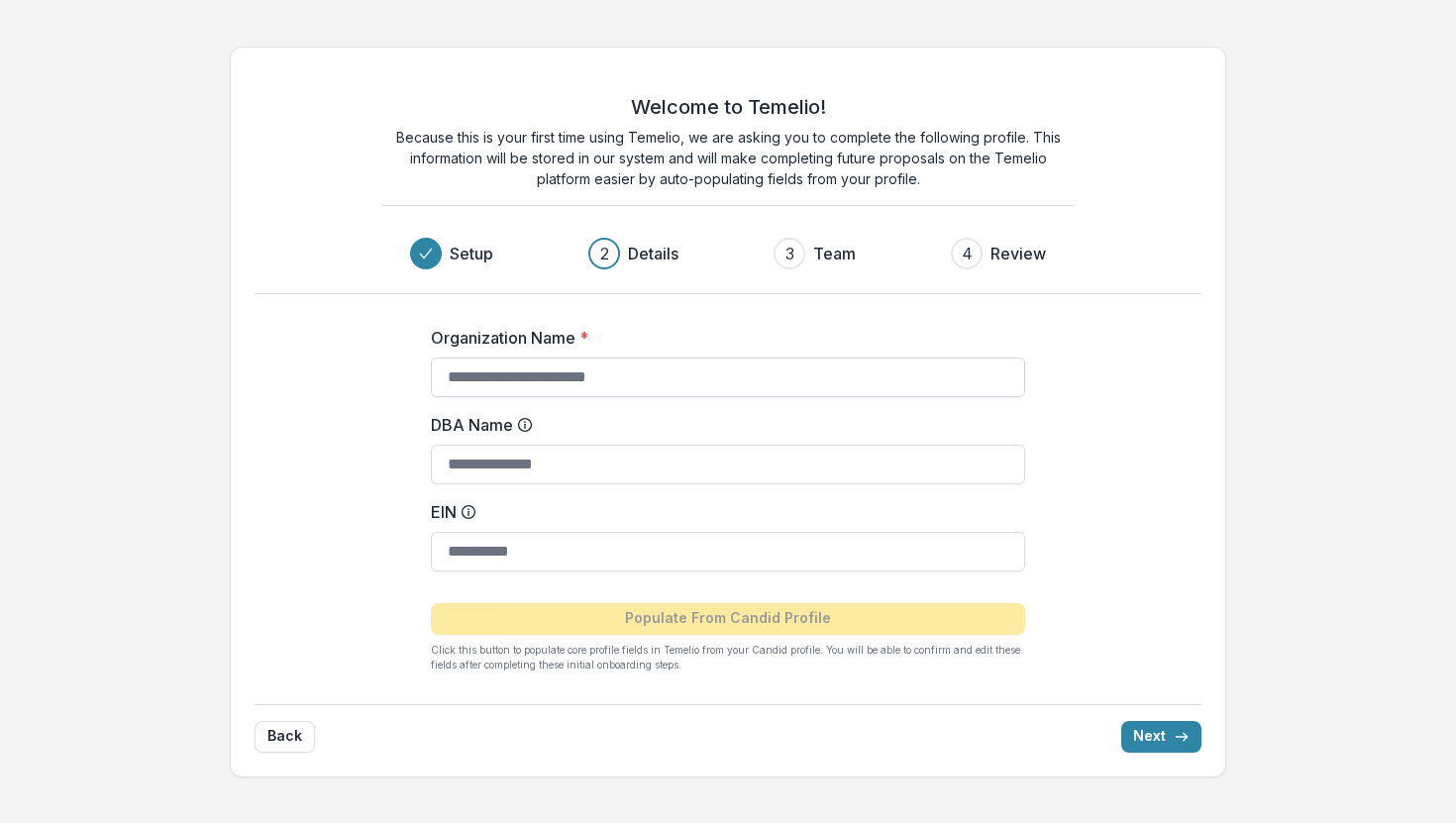 click on "Organization Name *" at bounding box center [728, 377] 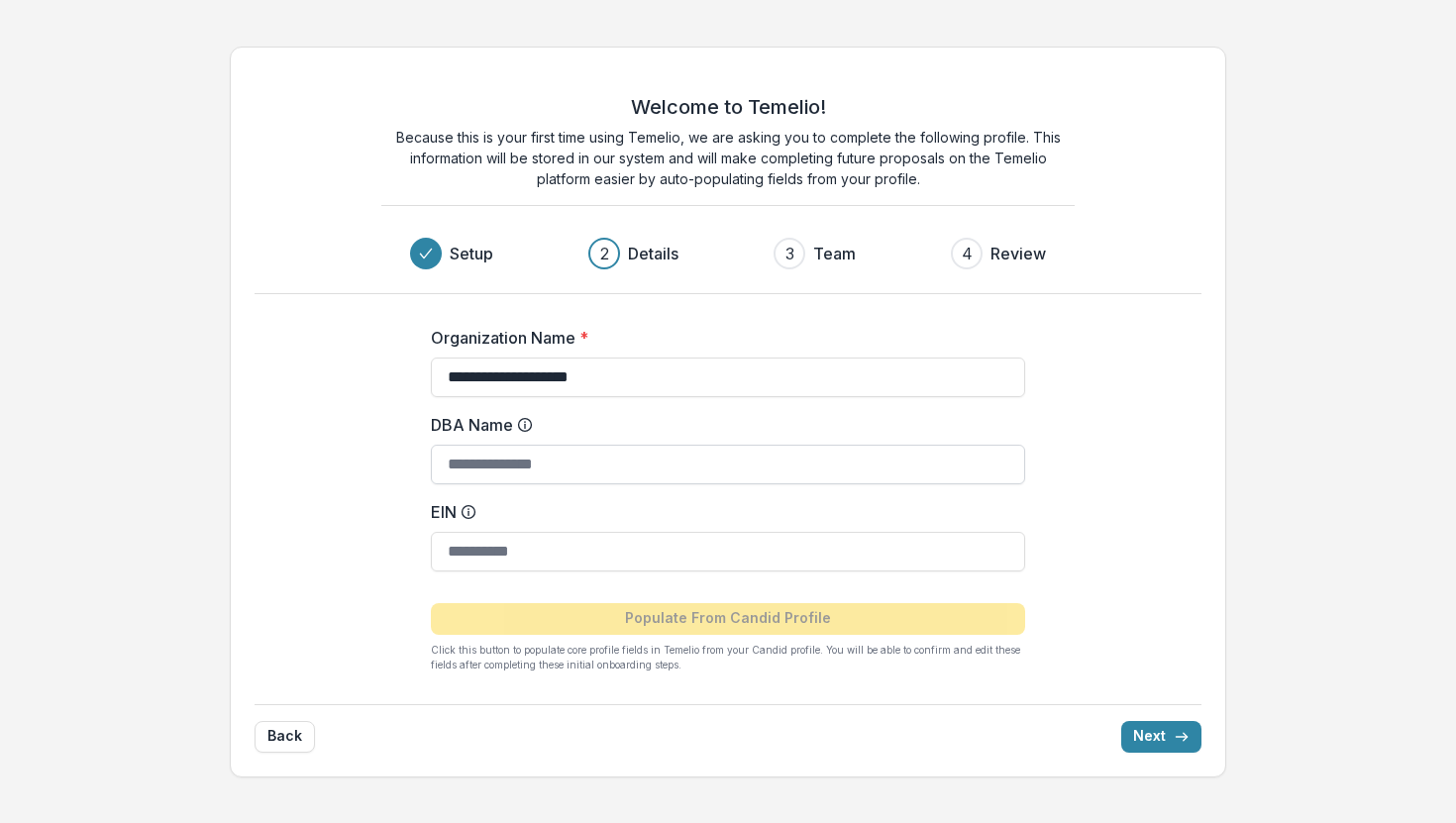 type on "**********" 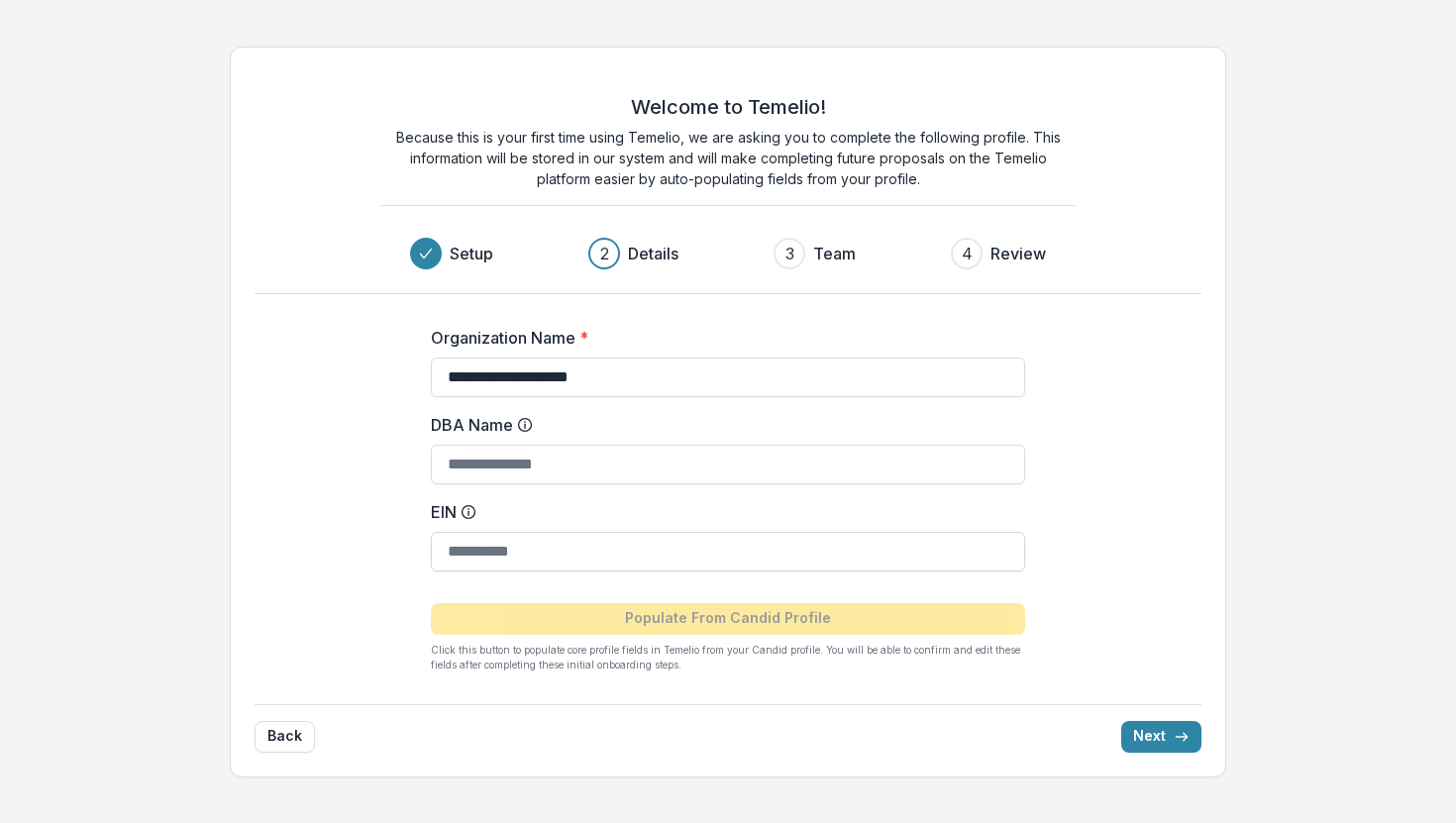 click on "EIN" at bounding box center (728, 552) 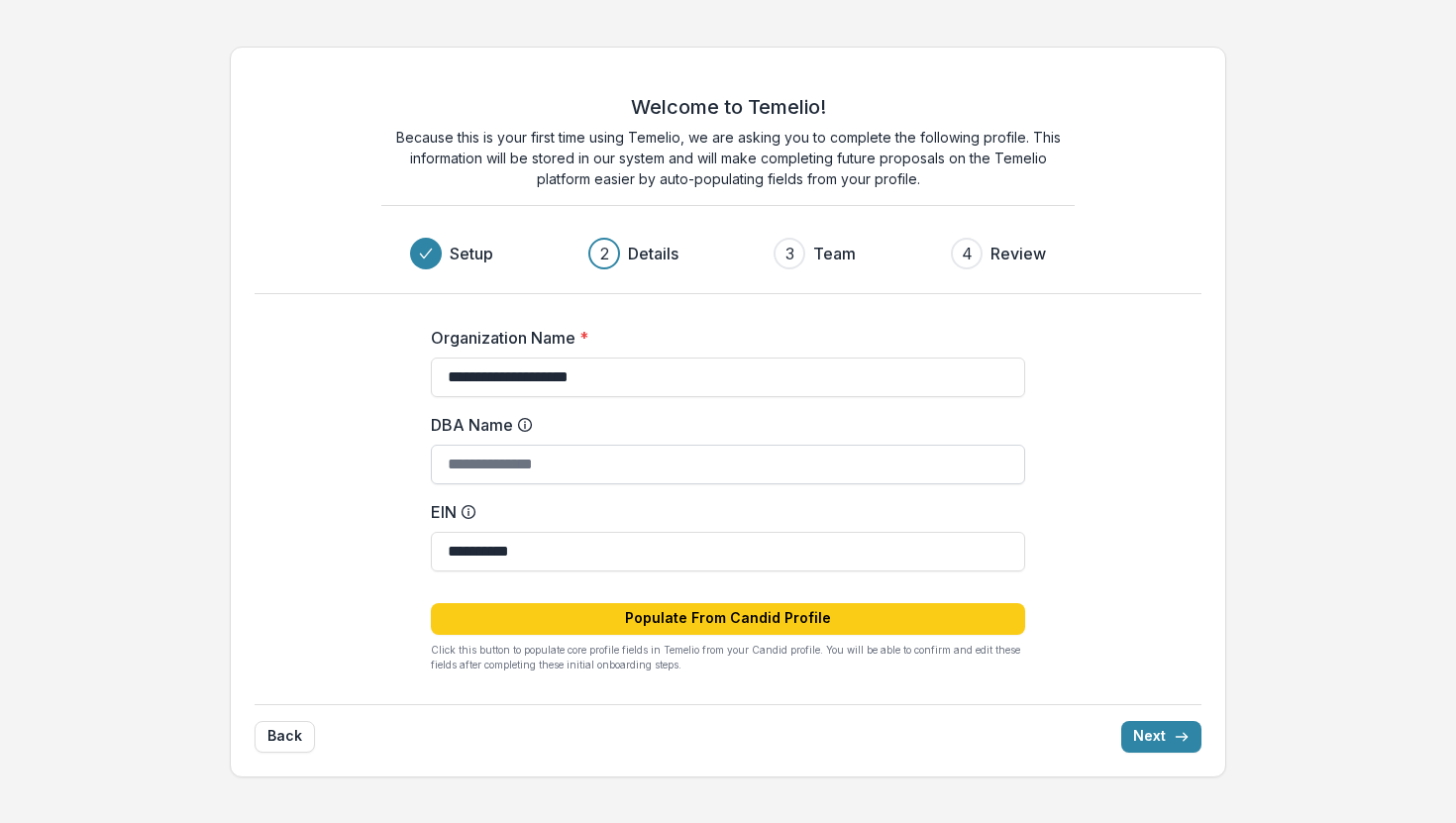 type on "**********" 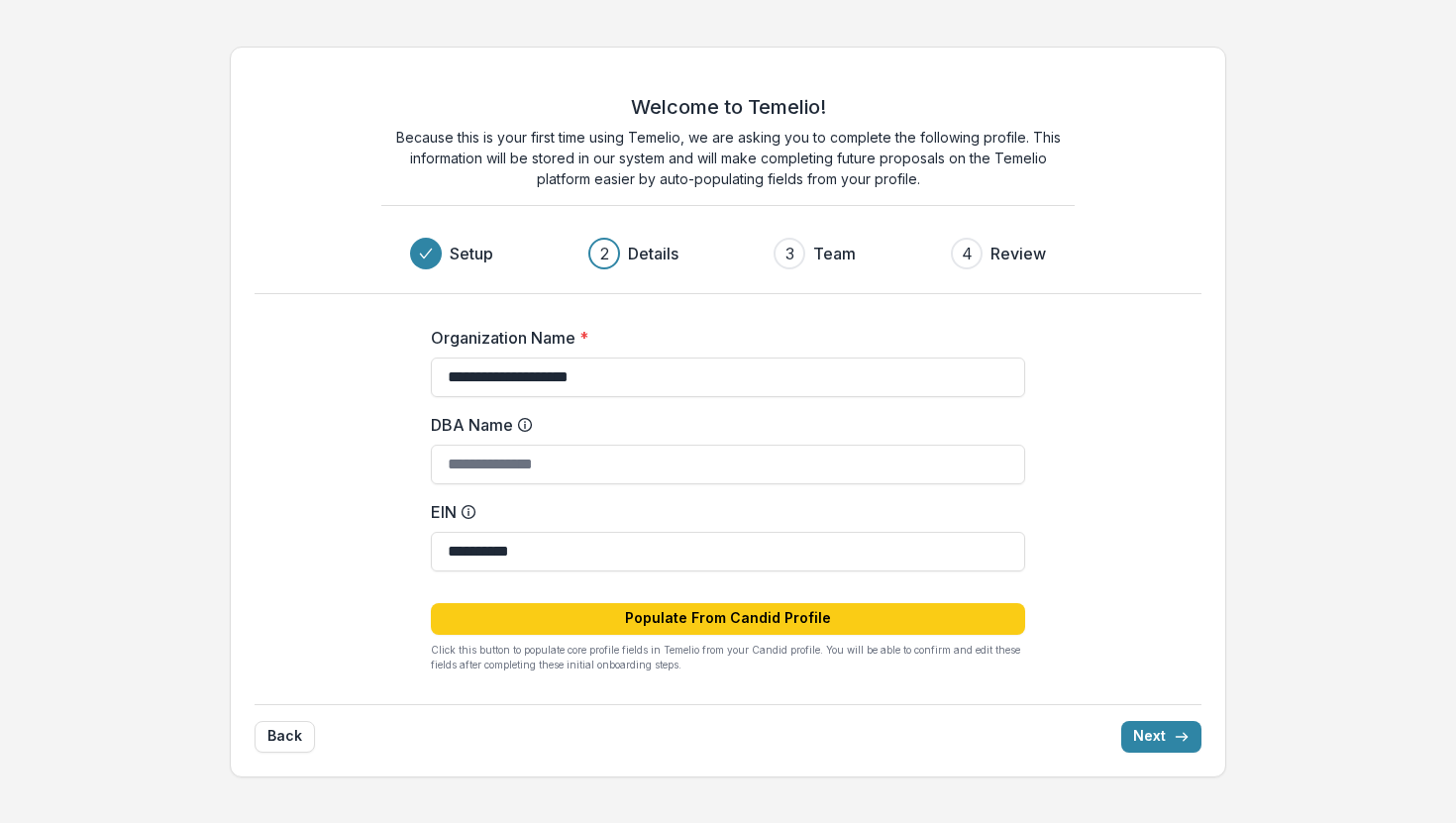 click 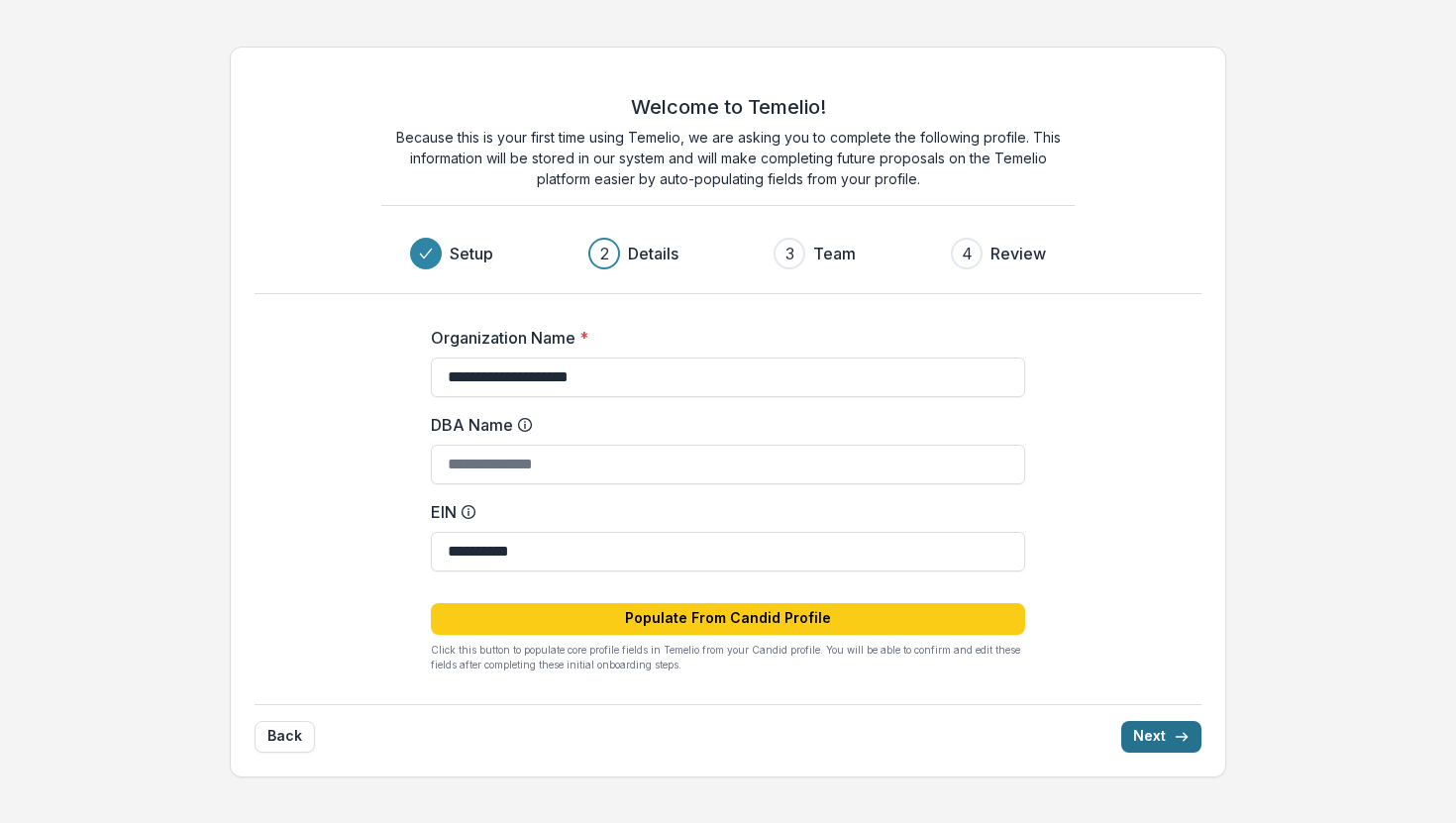 click on "Next" at bounding box center (1161, 737) 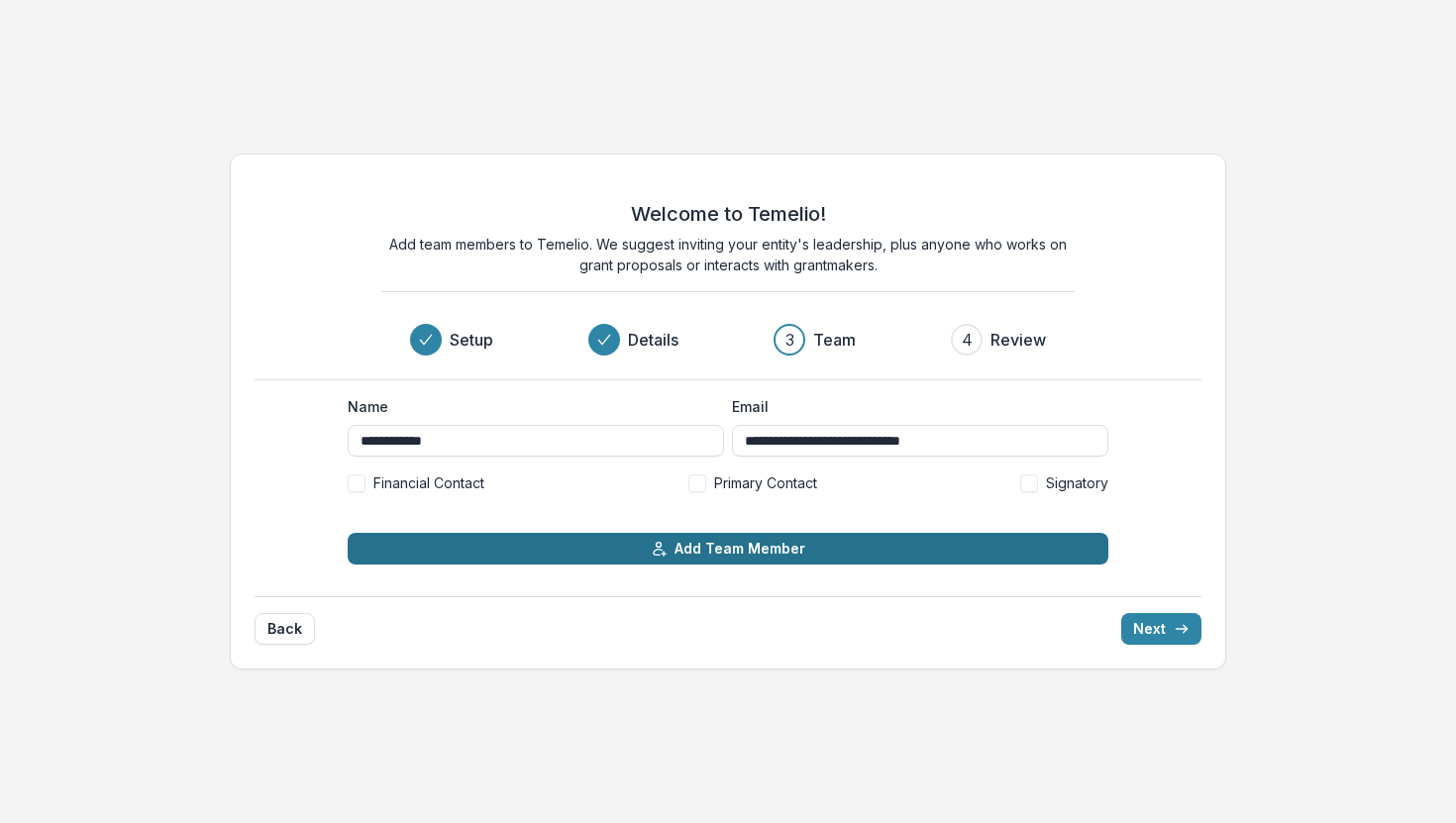 click on "Add Team Member" at bounding box center (728, 549) 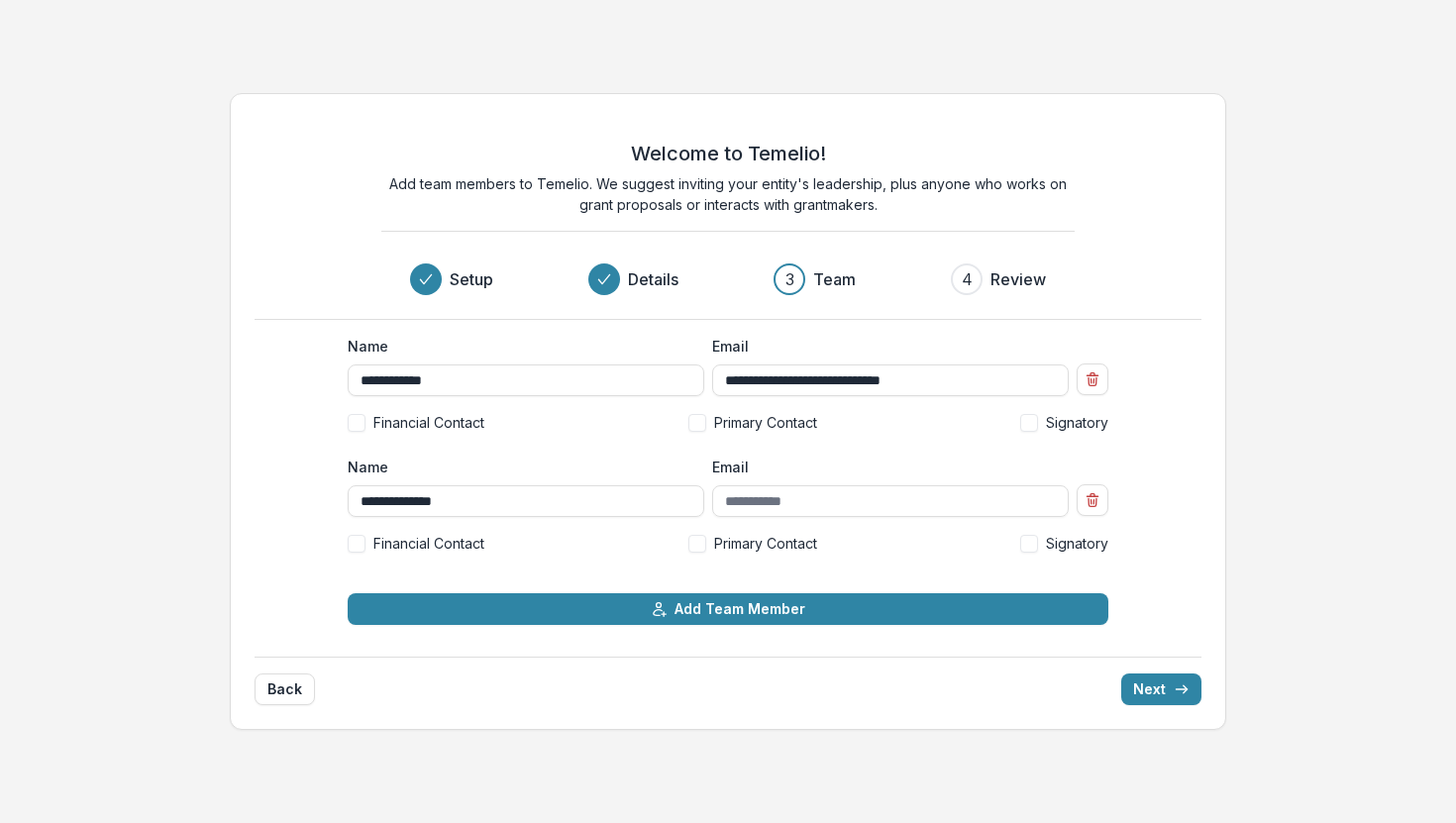 click on "Financial Contact" at bounding box center (429, 543) 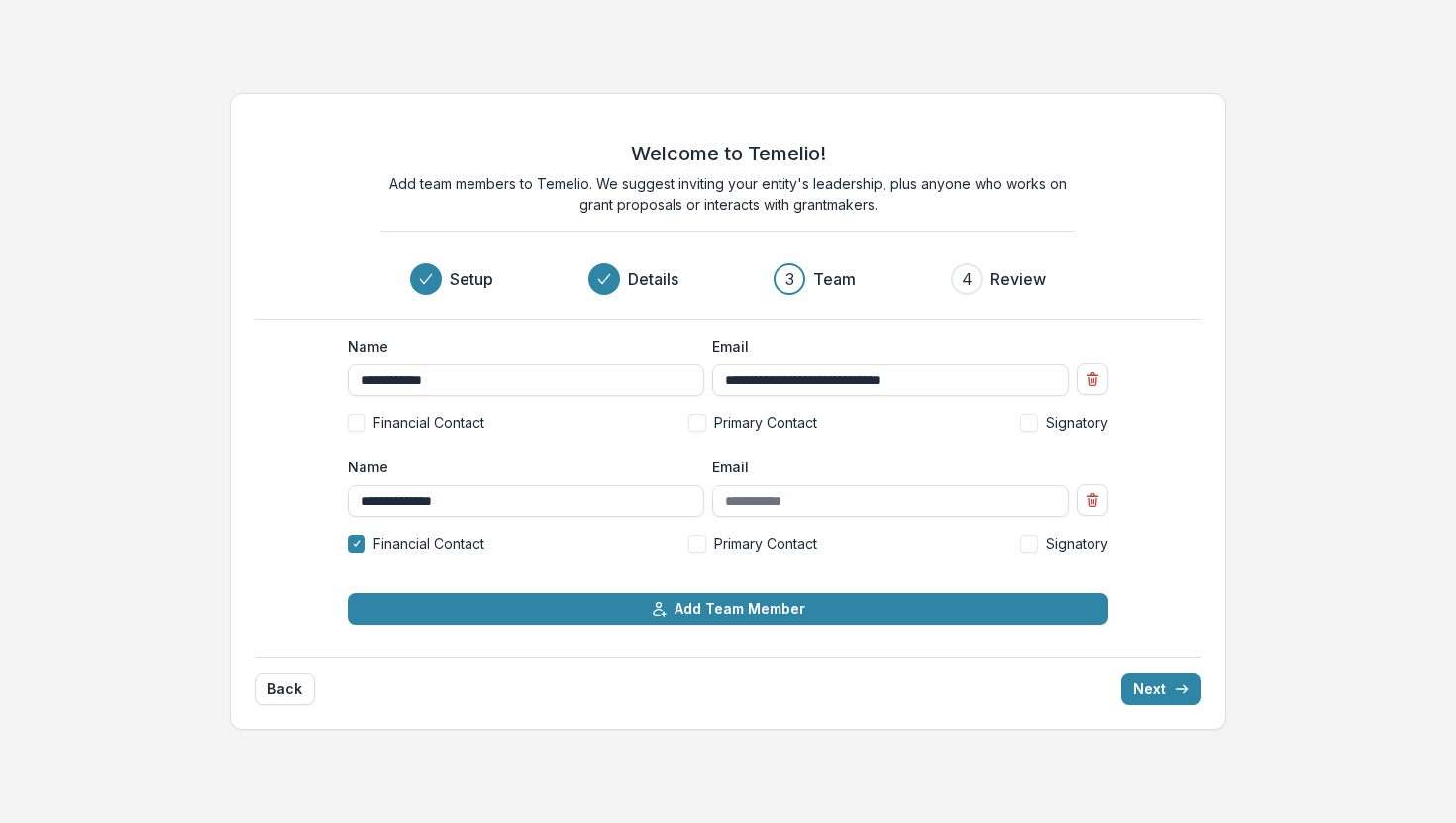 click on "Primary Contact" at bounding box center [766, 422] 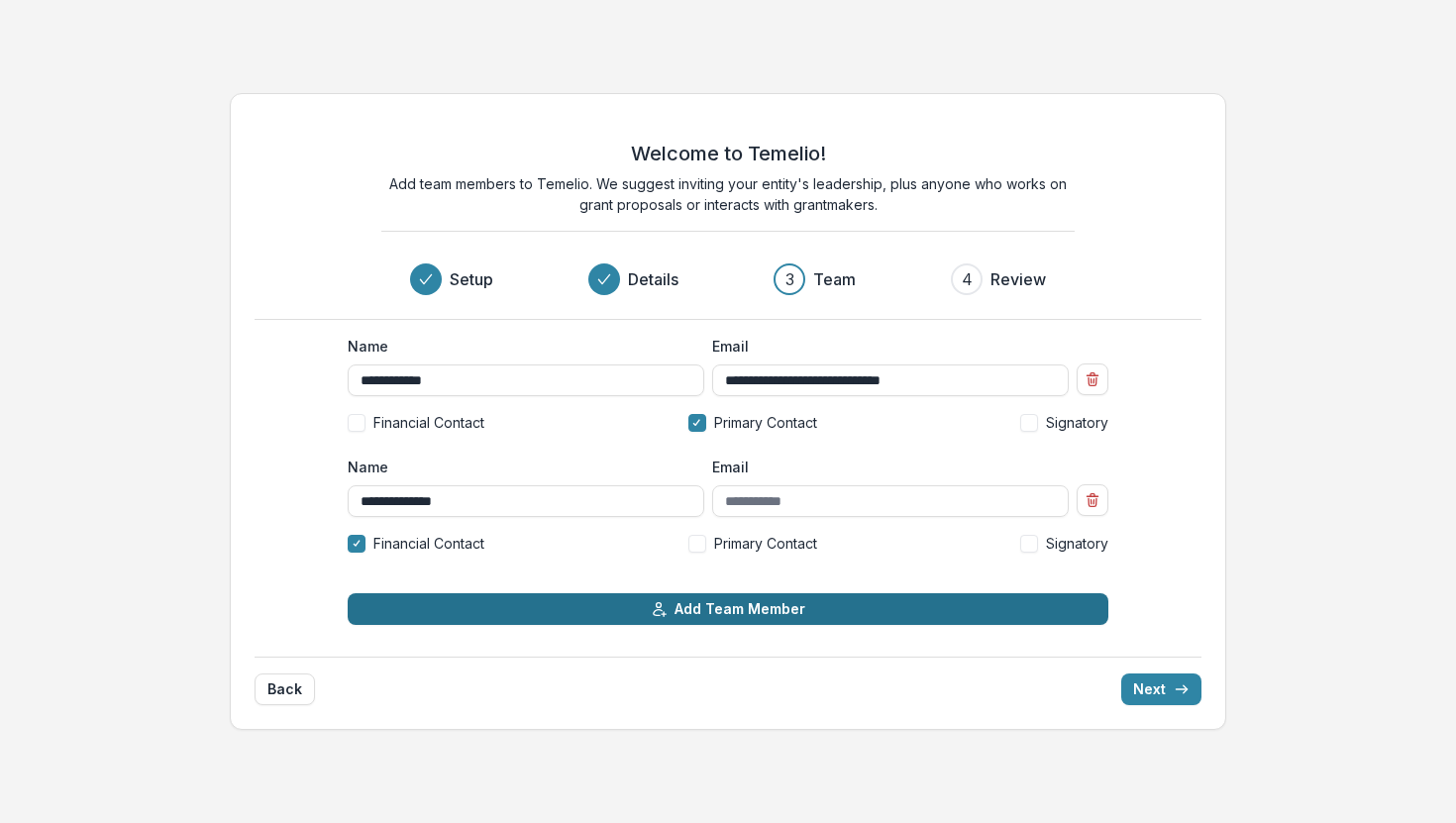 click on "Add Team Member" at bounding box center (728, 609) 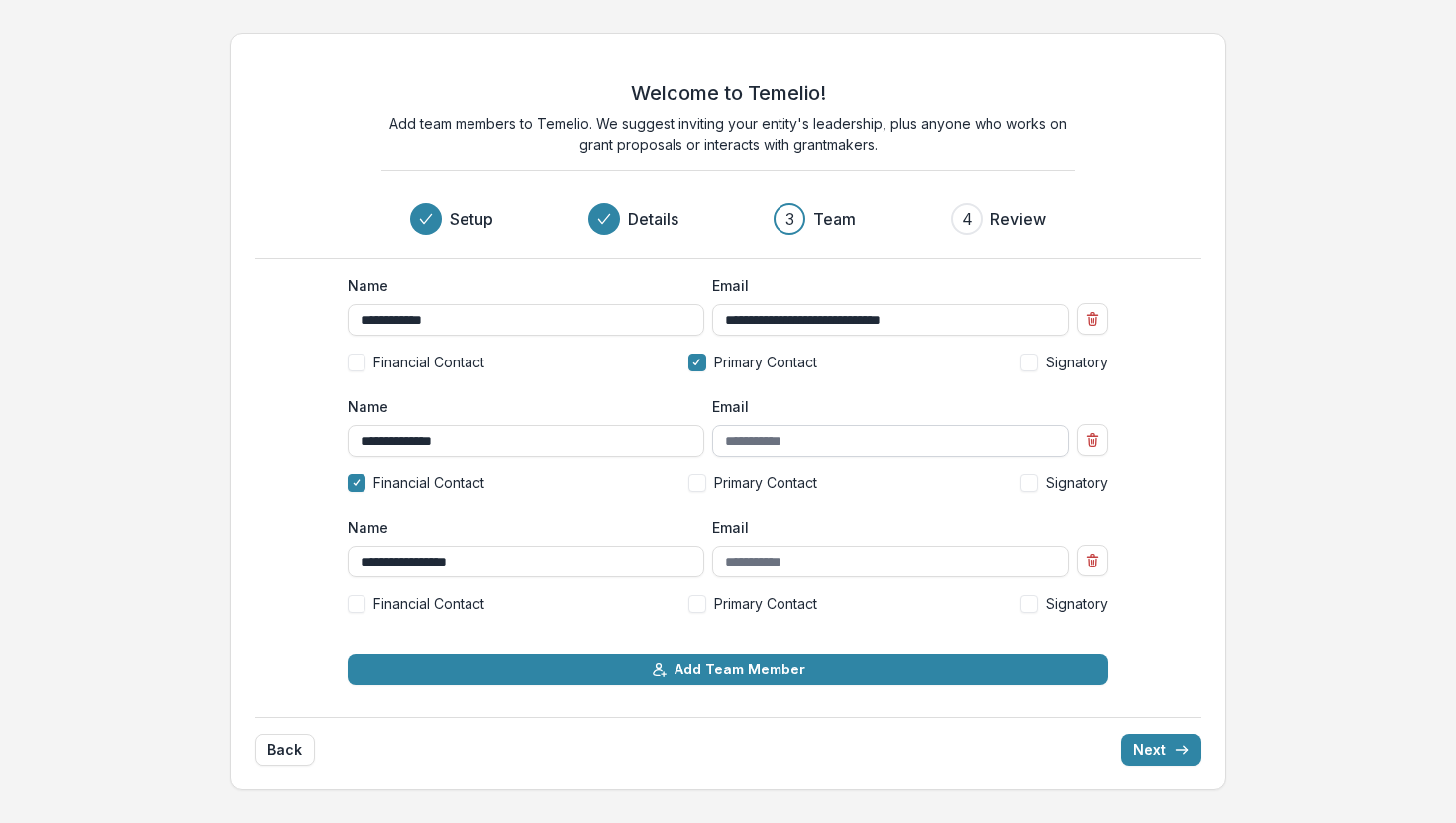 type on "**********" 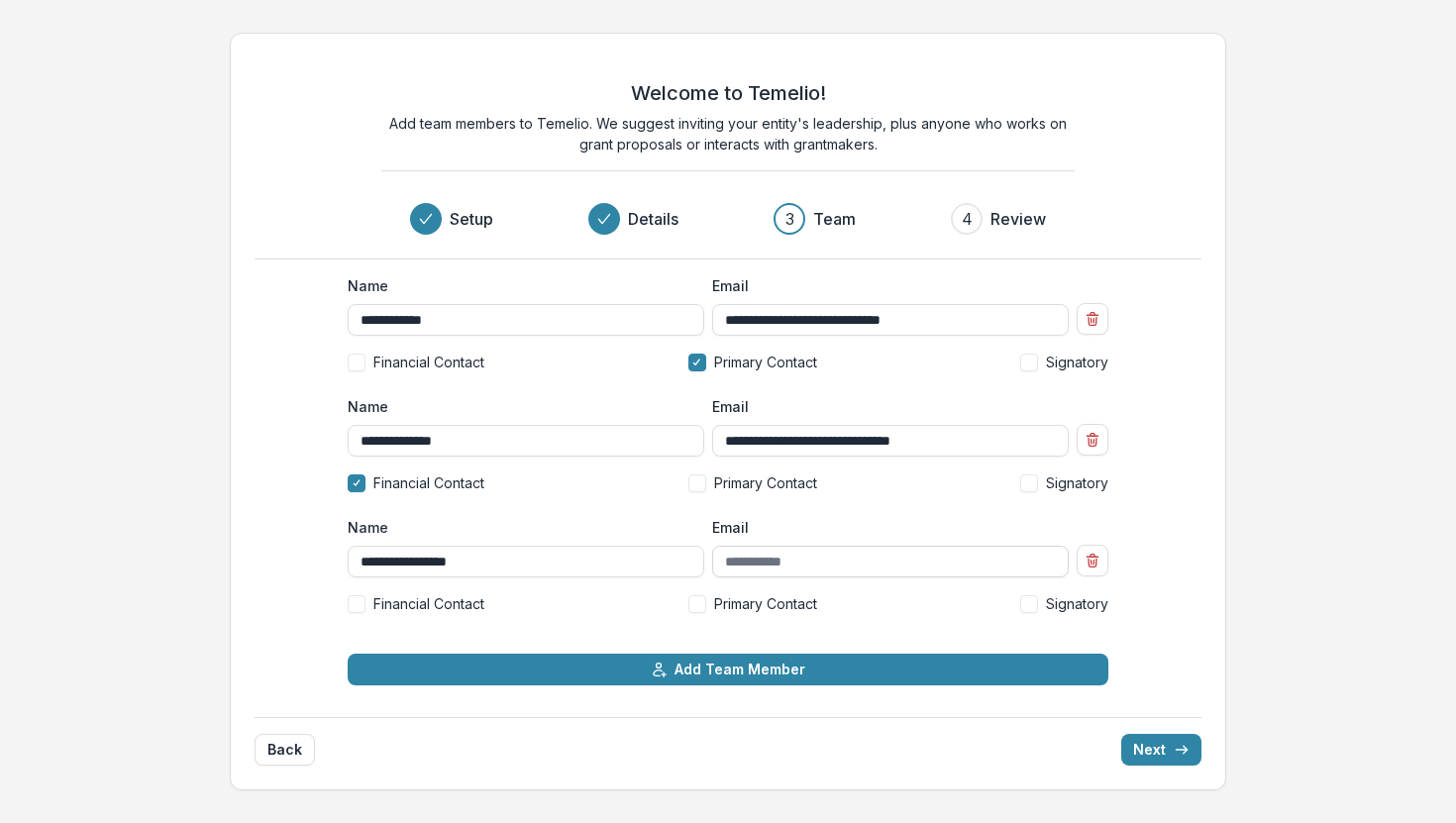 type on "**********" 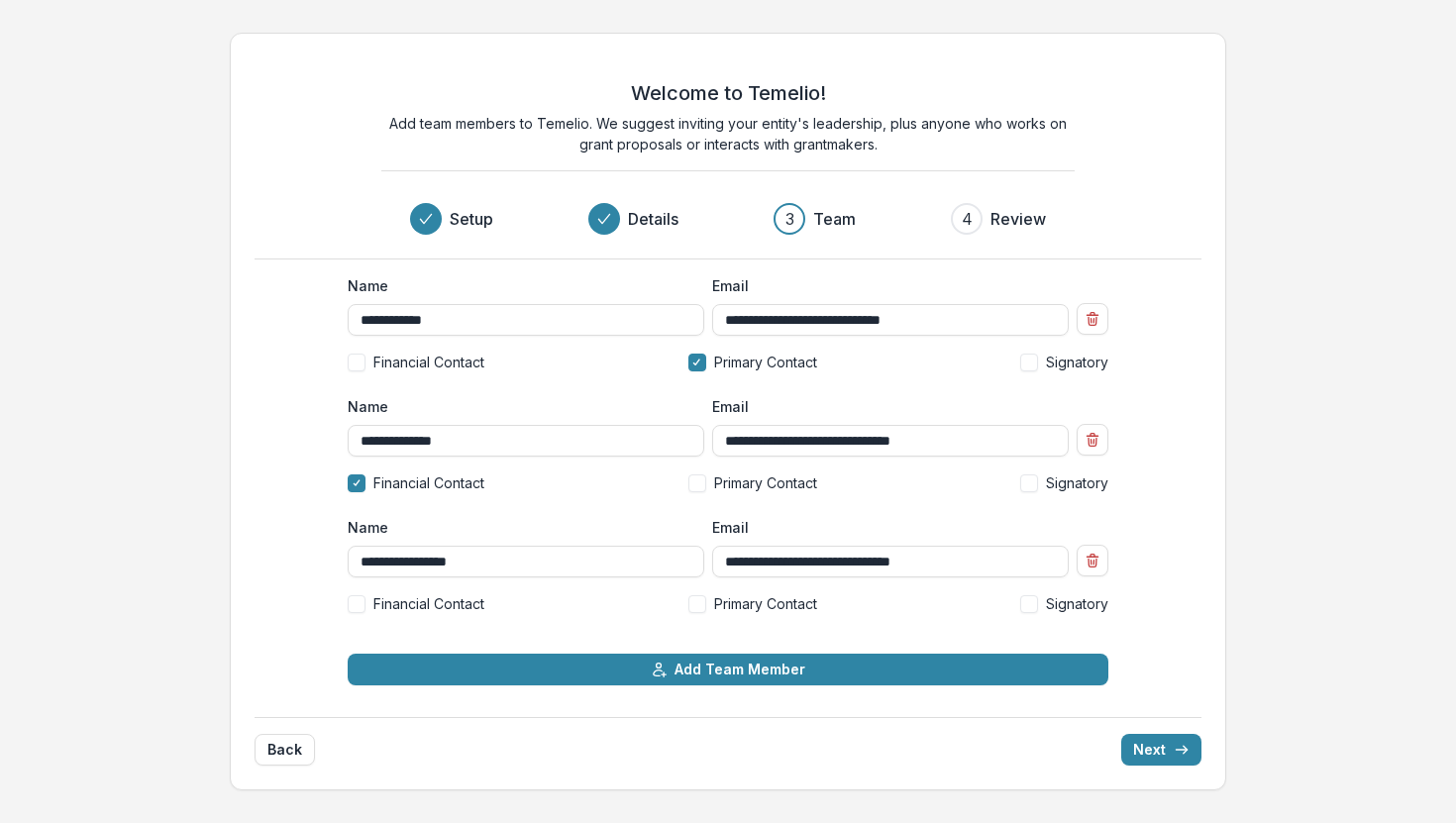 type on "**********" 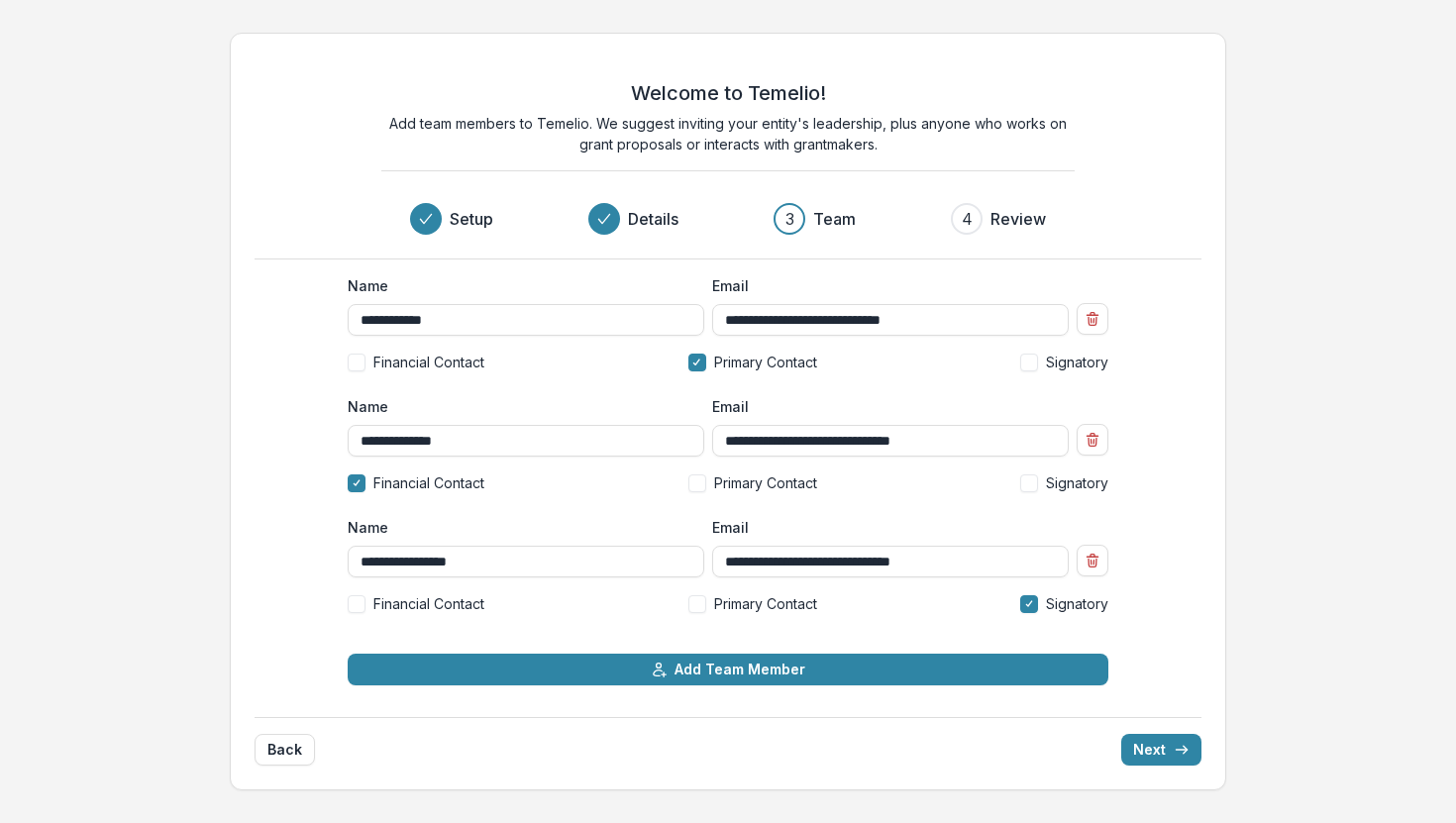 click at bounding box center [1029, 483] 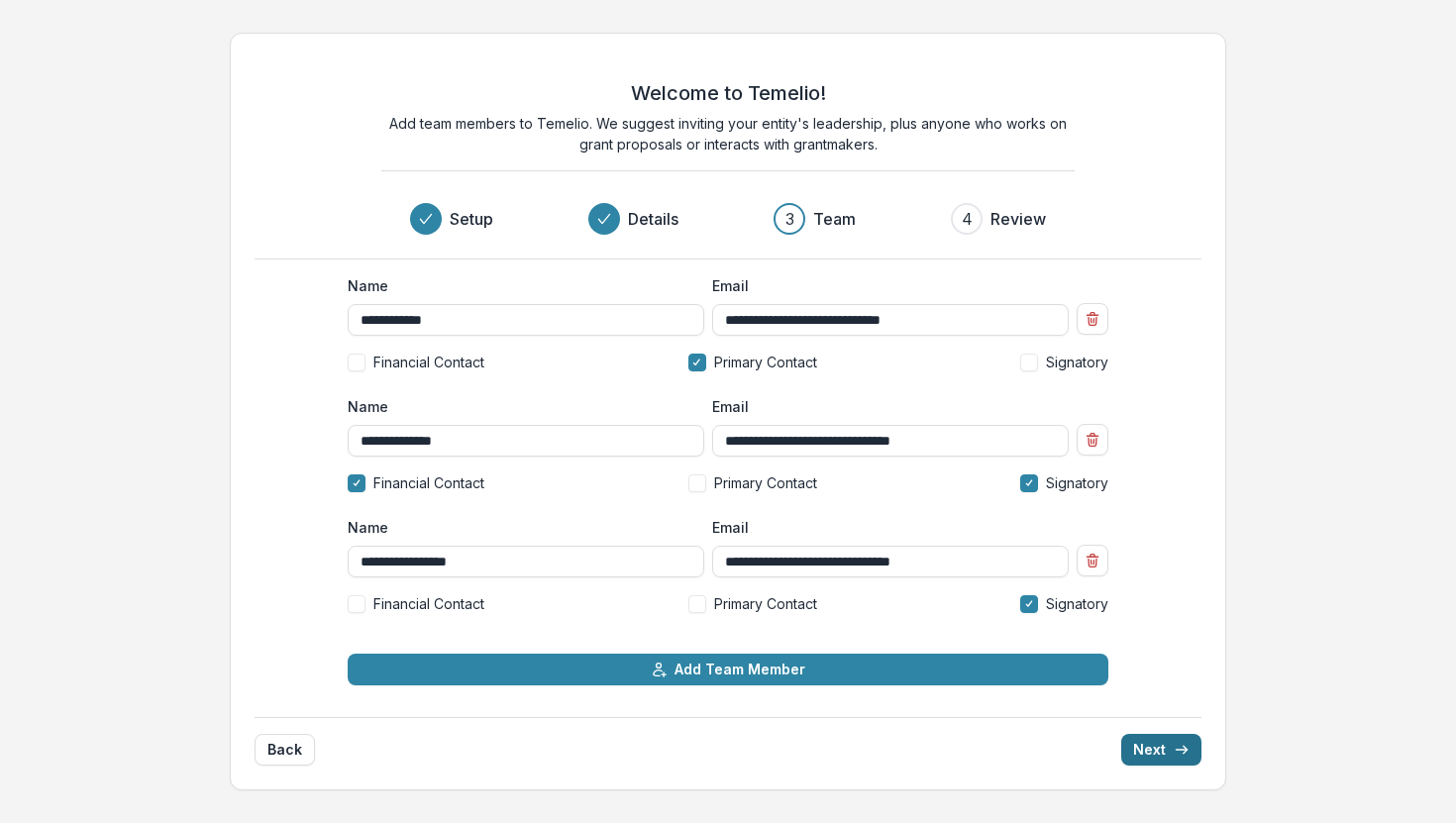 click on "Next" at bounding box center (1161, 750) 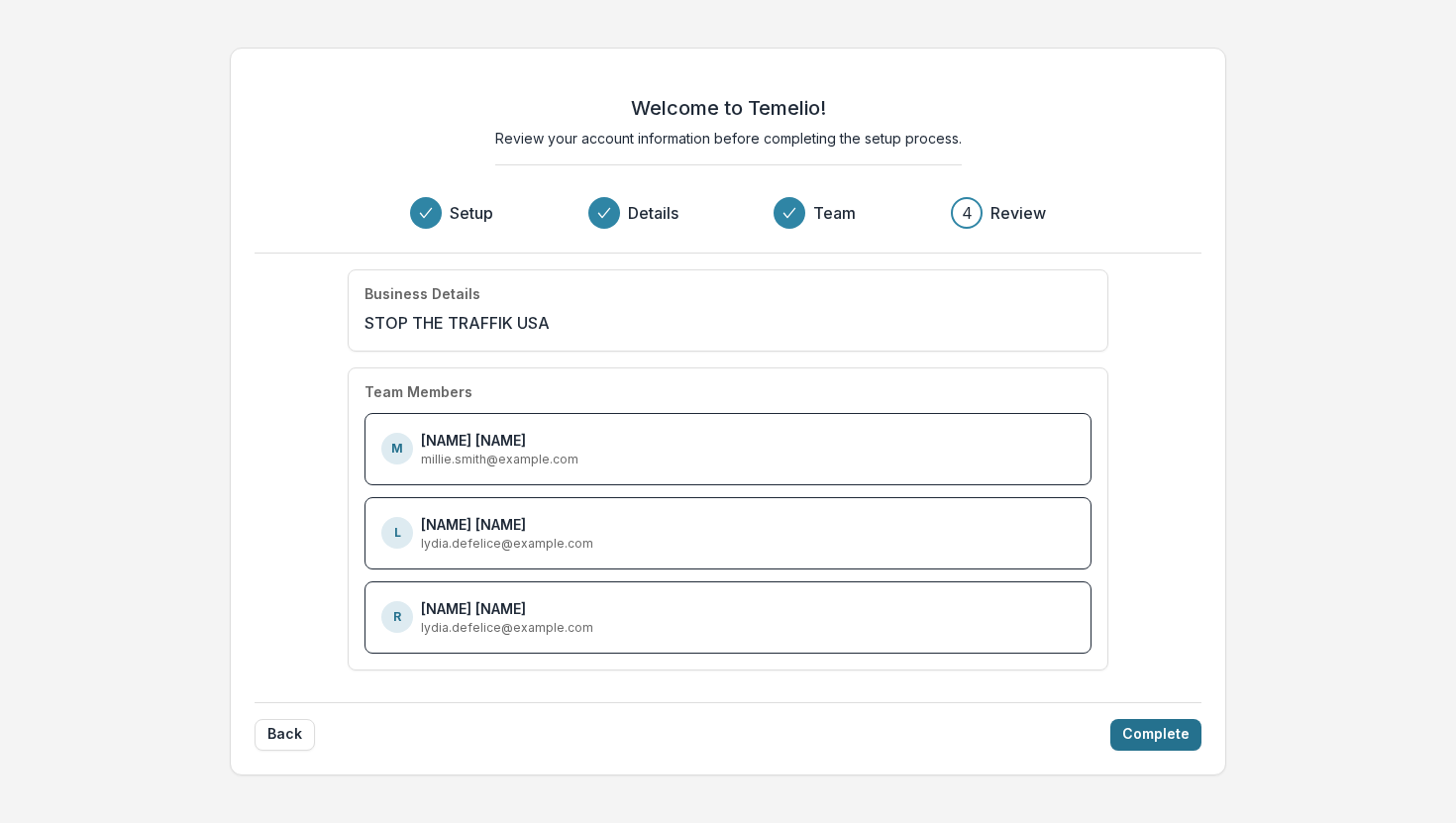 click on "Complete" at bounding box center (1156, 735) 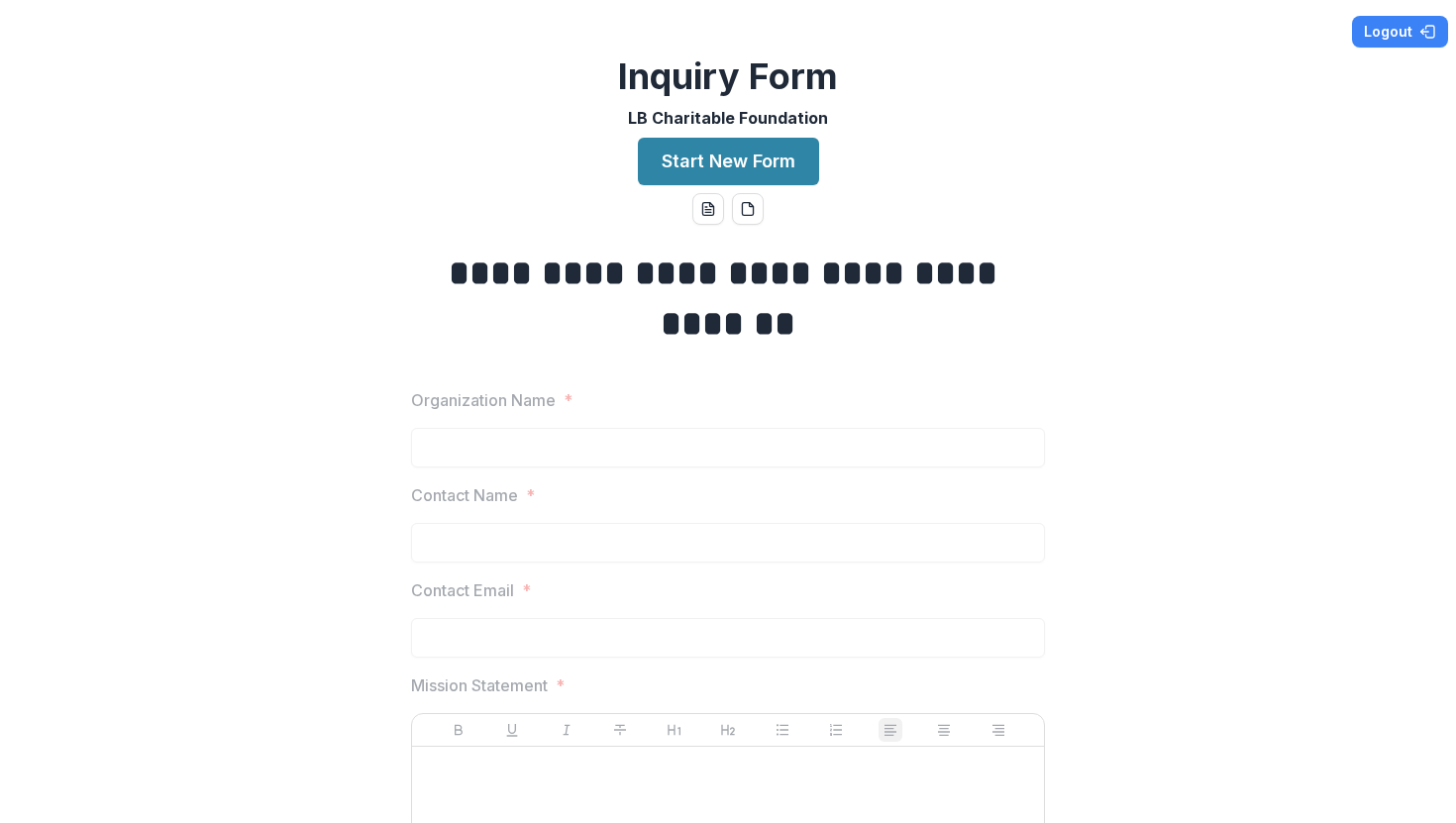 scroll, scrollTop: 13, scrollLeft: 0, axis: vertical 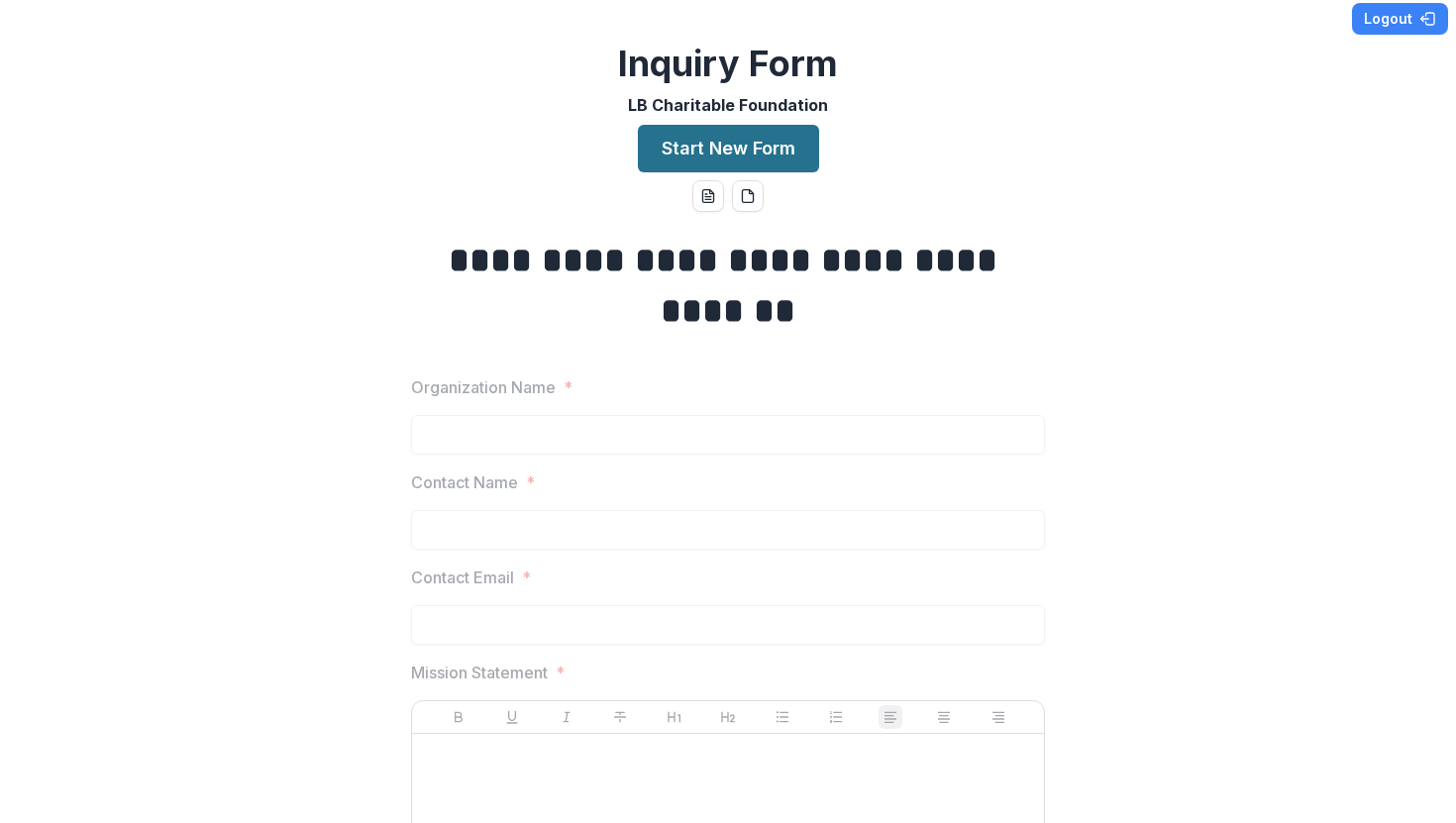 click on "Start New Form" at bounding box center [728, 149] 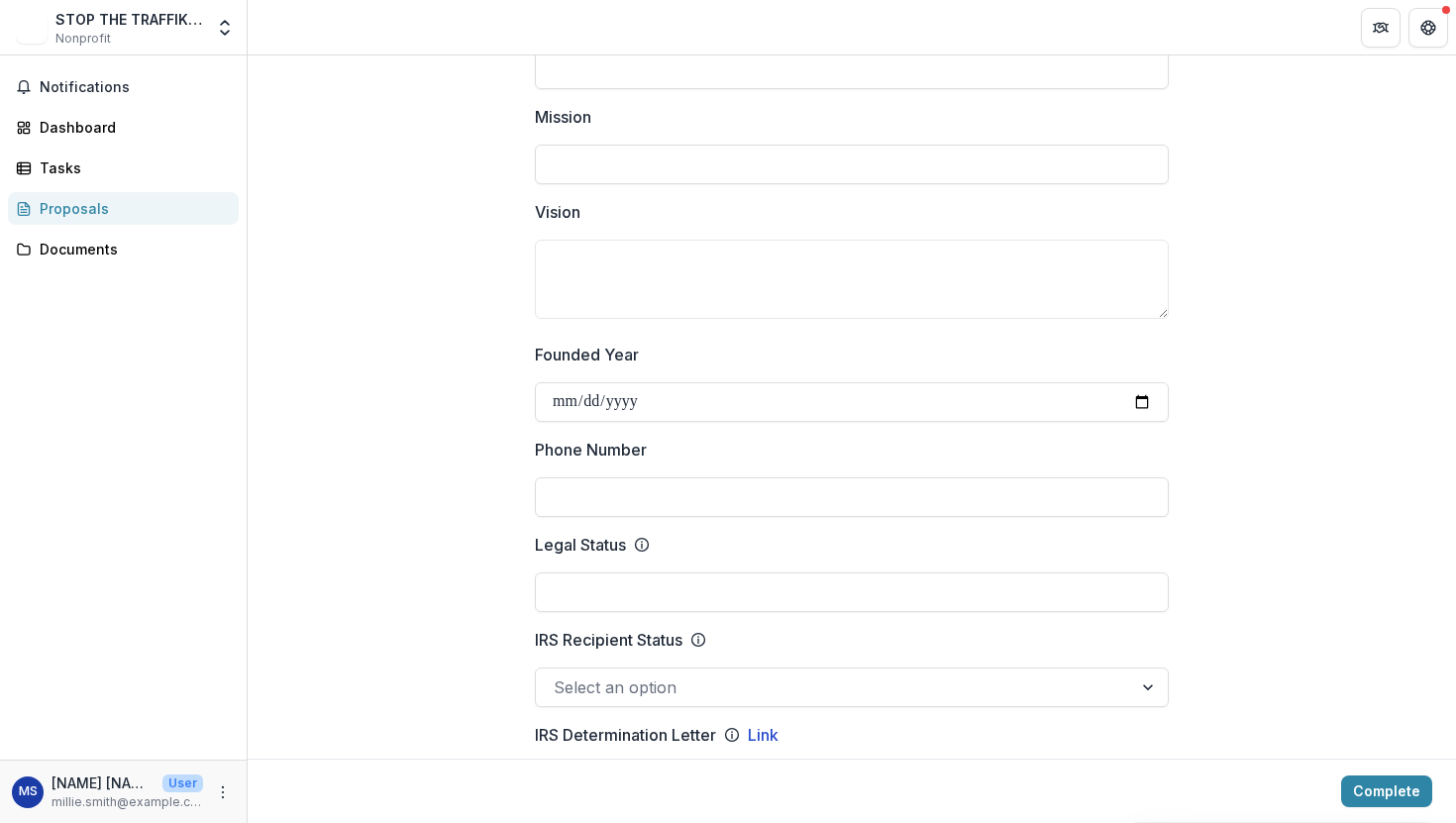 scroll, scrollTop: 514, scrollLeft: 0, axis: vertical 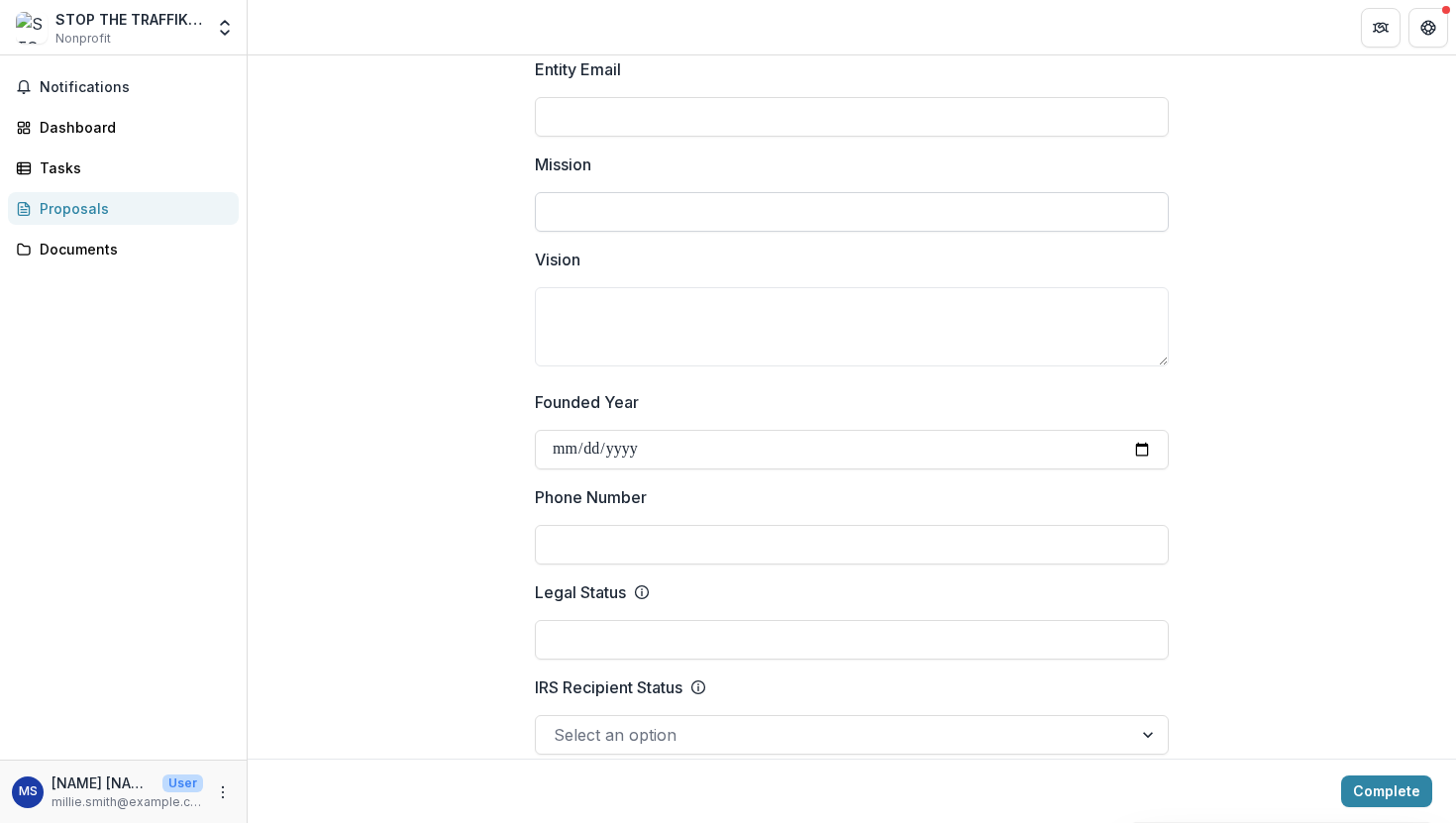 click on "Mission" at bounding box center (852, 212) 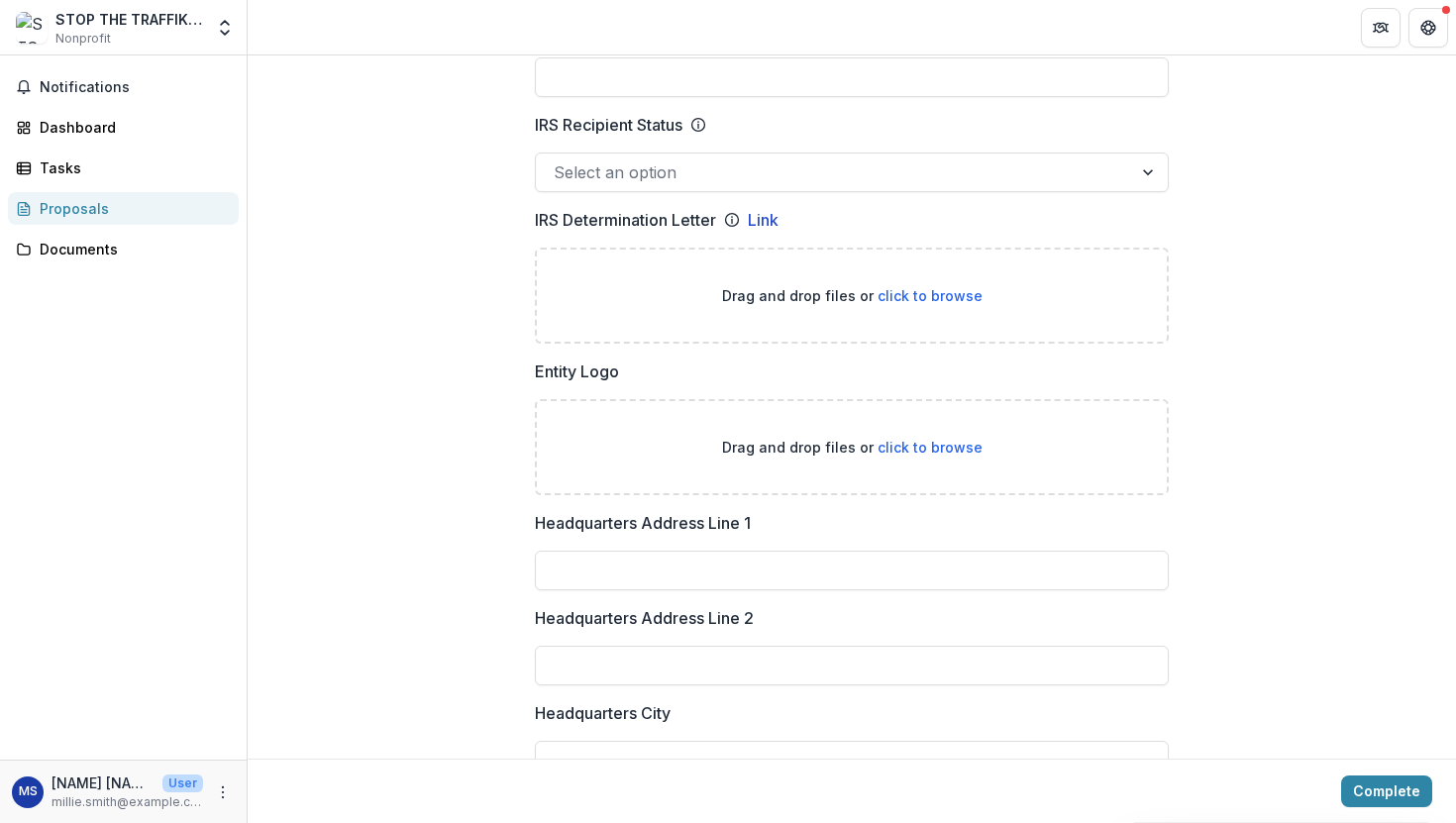 scroll, scrollTop: 1116, scrollLeft: 0, axis: vertical 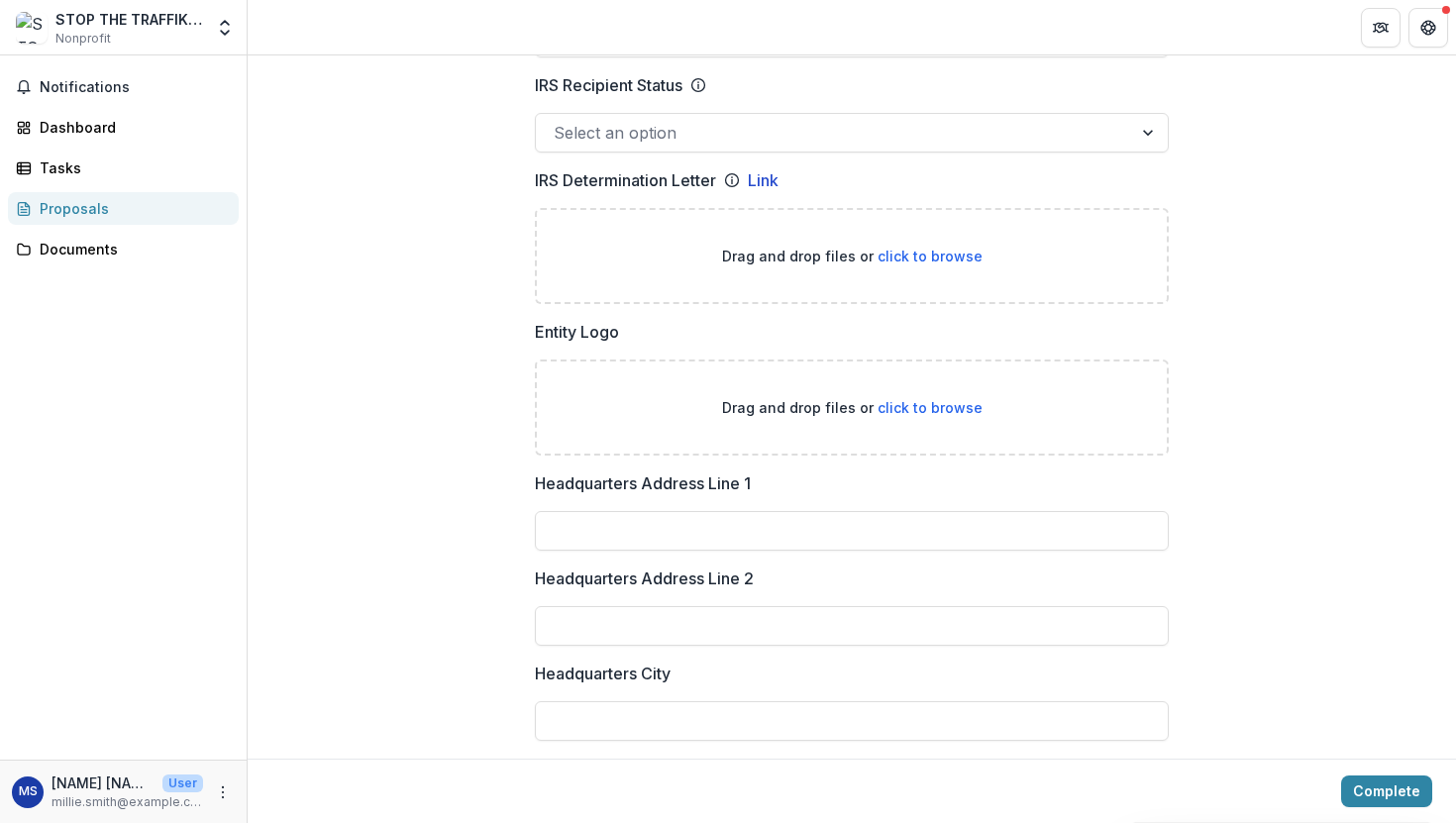 click on "Drag and drop files or   click to browse" at bounding box center (852, 256) 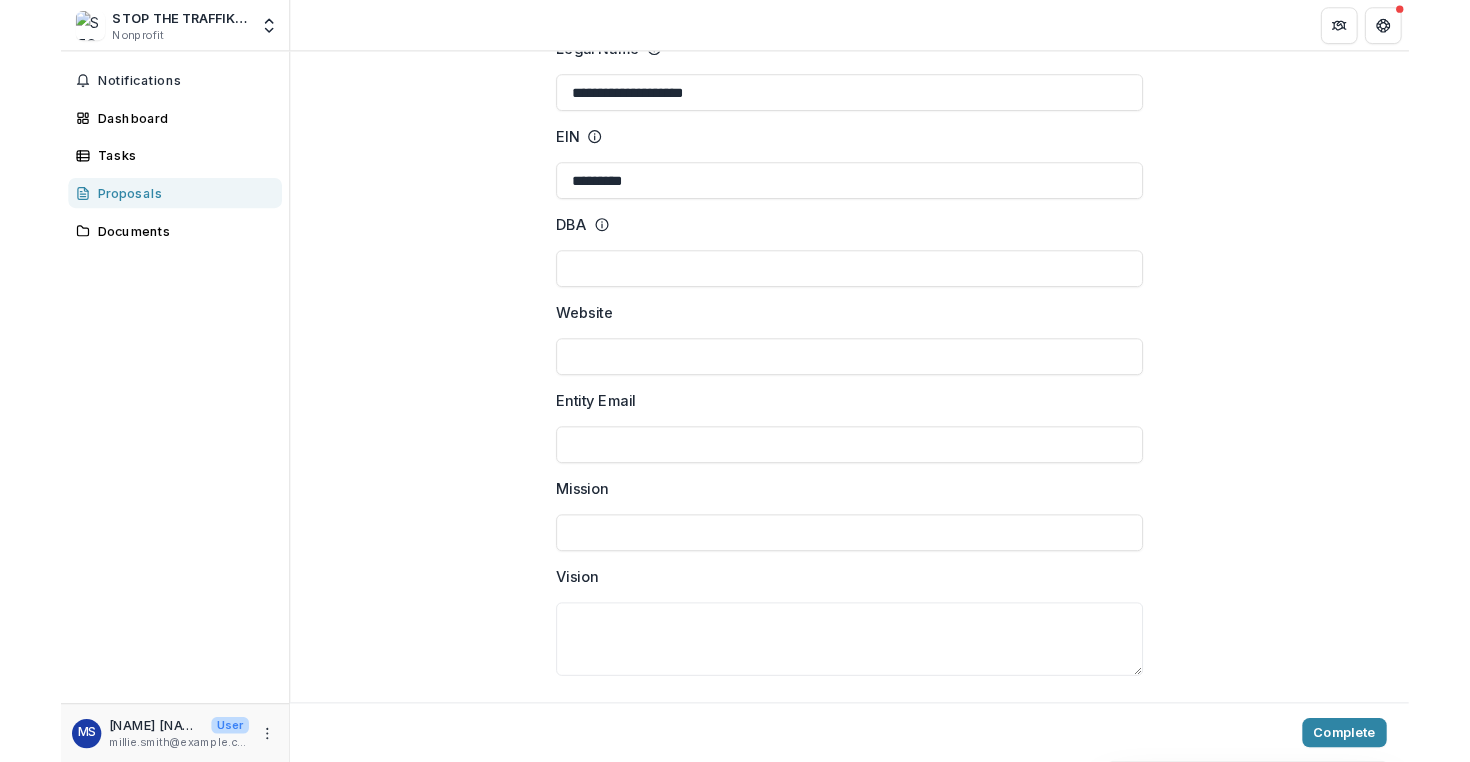 scroll, scrollTop: 0, scrollLeft: 0, axis: both 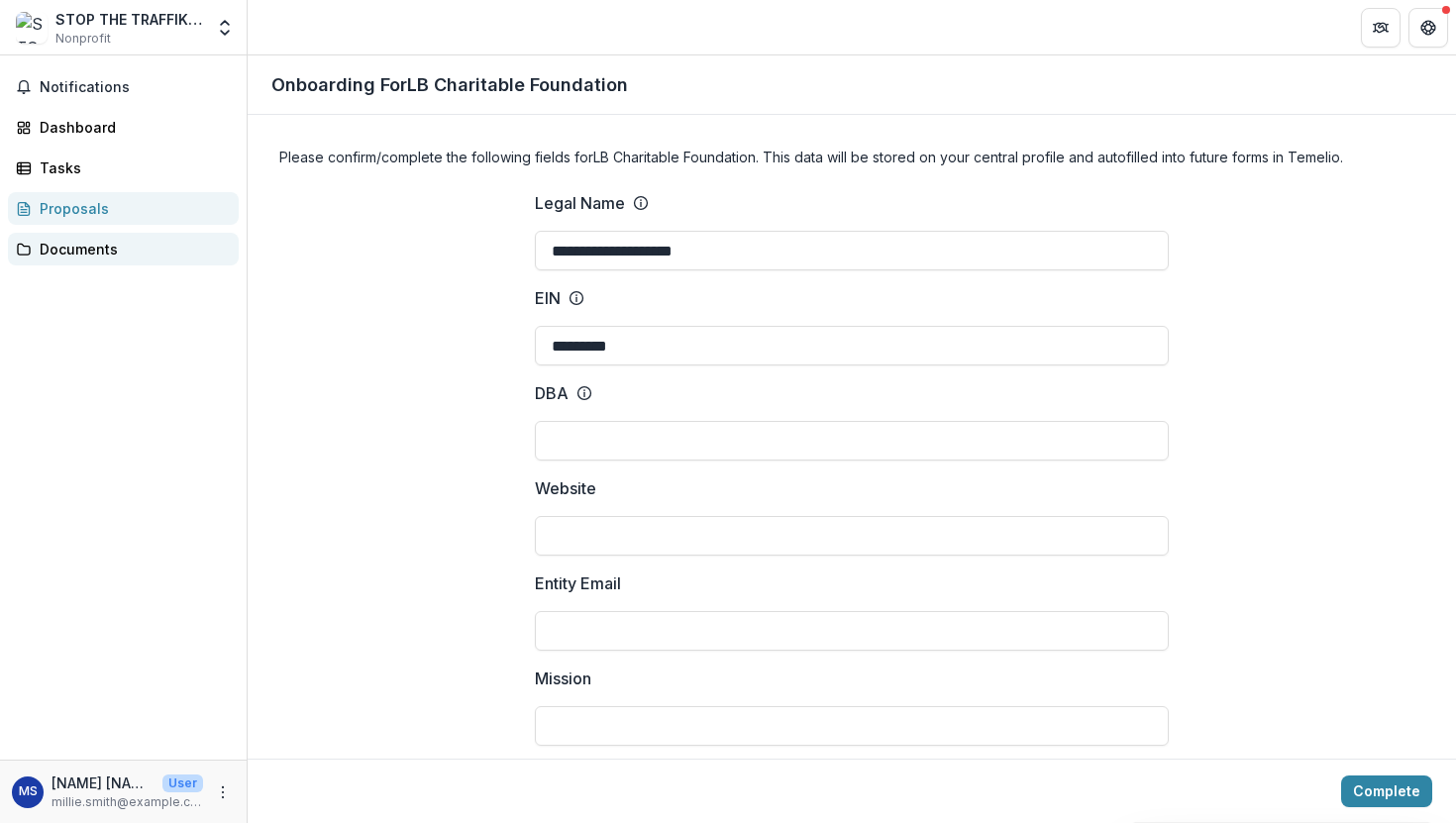 click on "Documents" at bounding box center (131, 249) 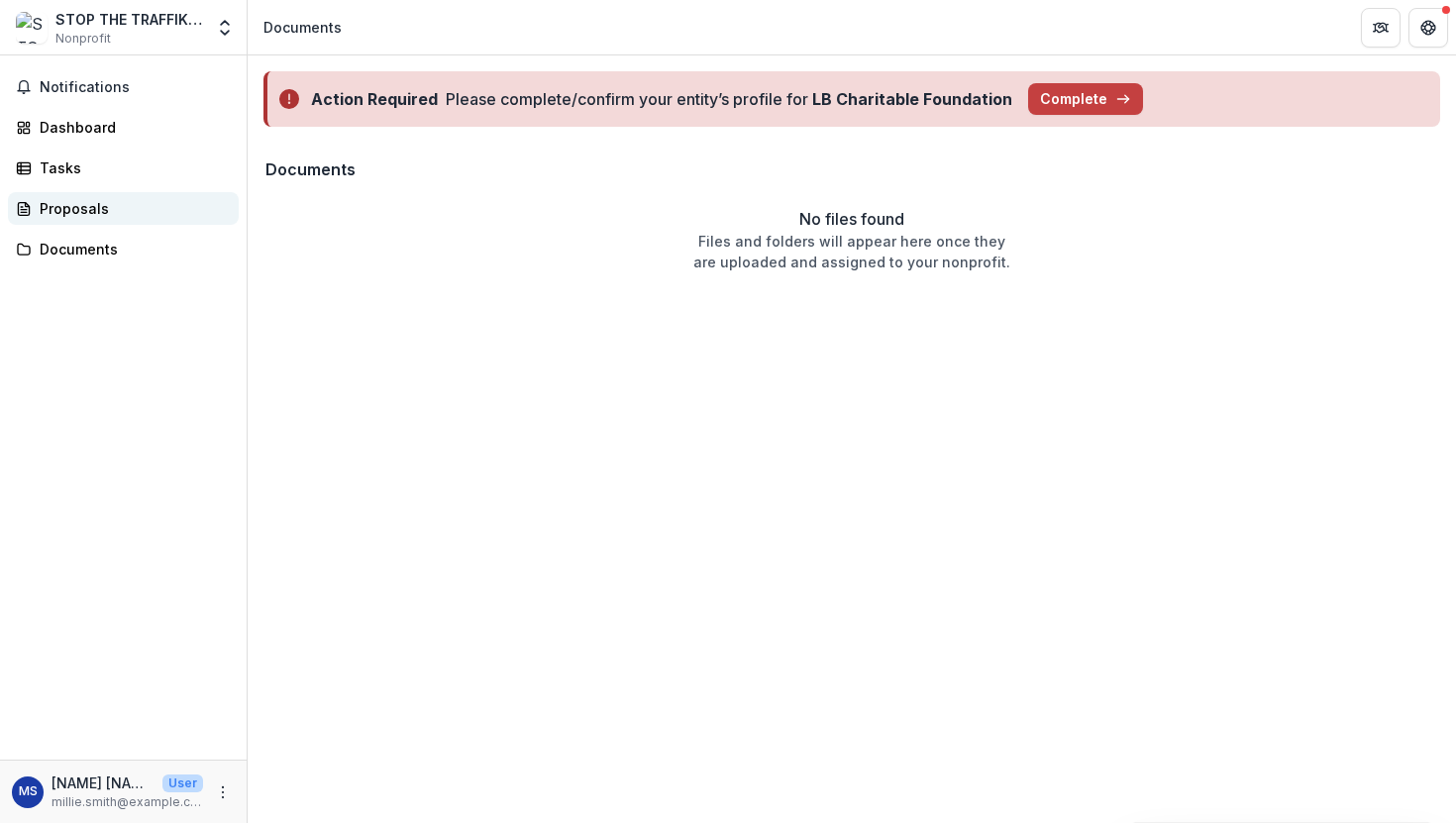 click on "Proposals" at bounding box center [131, 208] 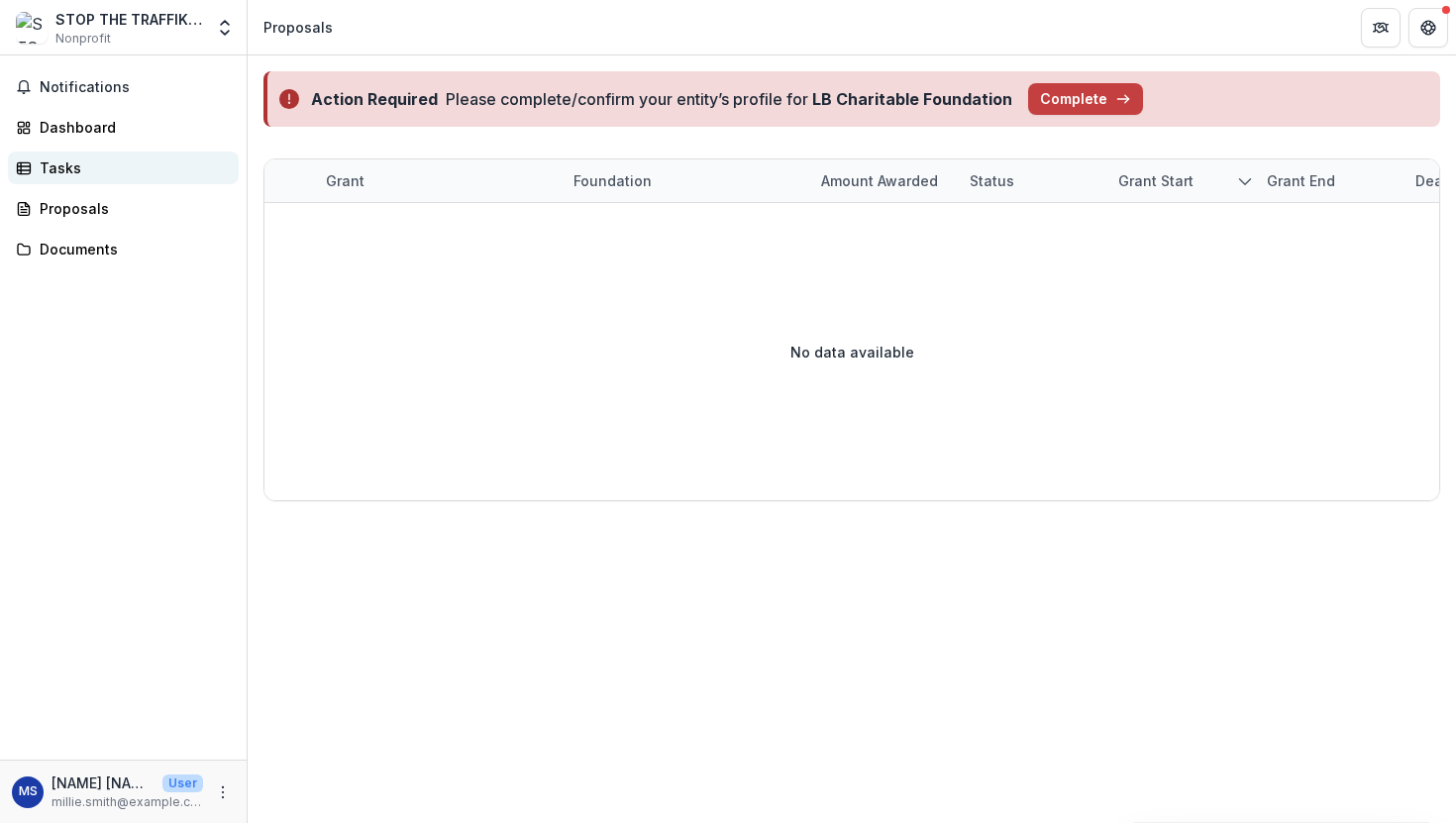 click on "Tasks" at bounding box center [131, 167] 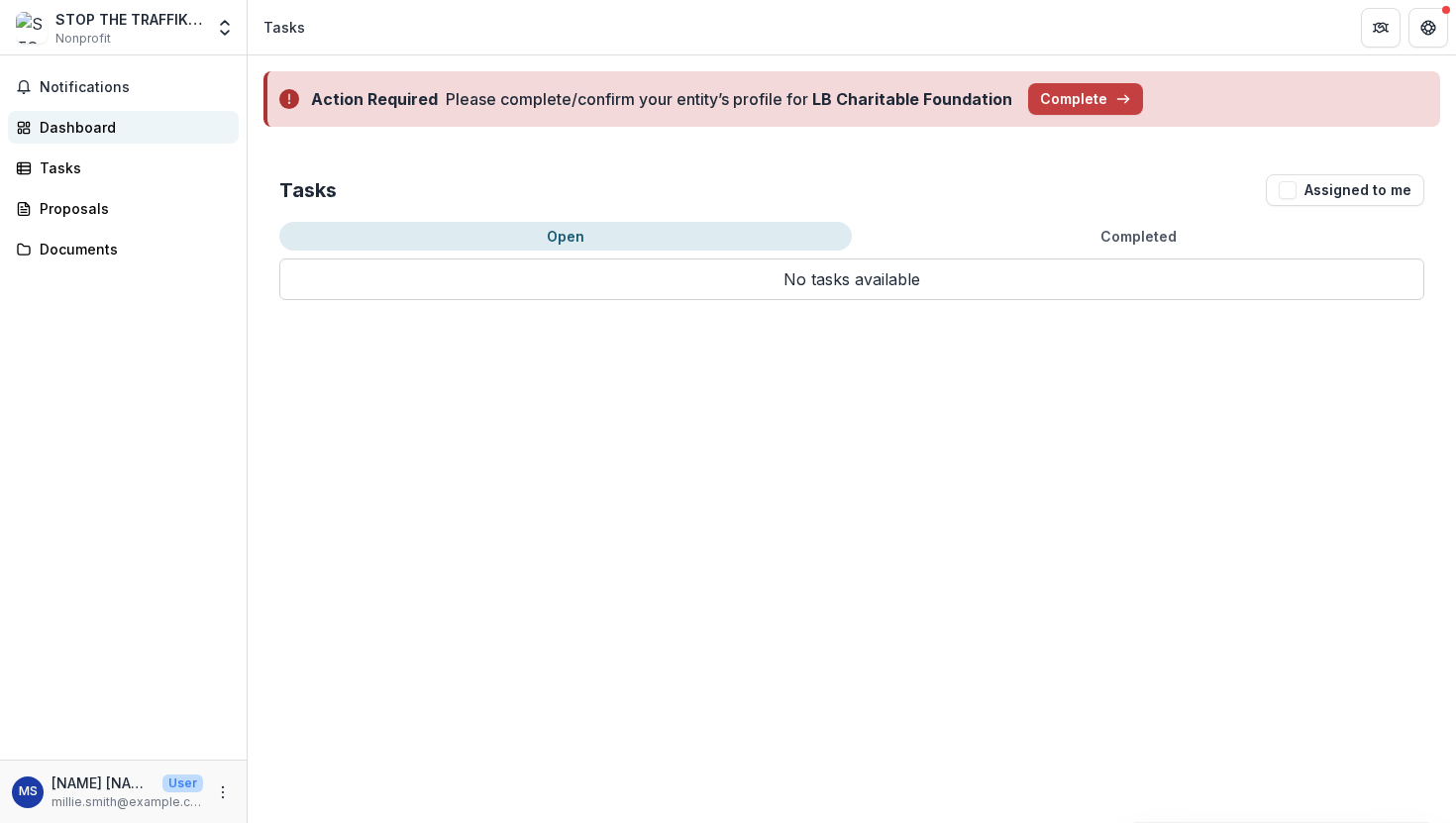 click on "Dashboard" at bounding box center [131, 127] 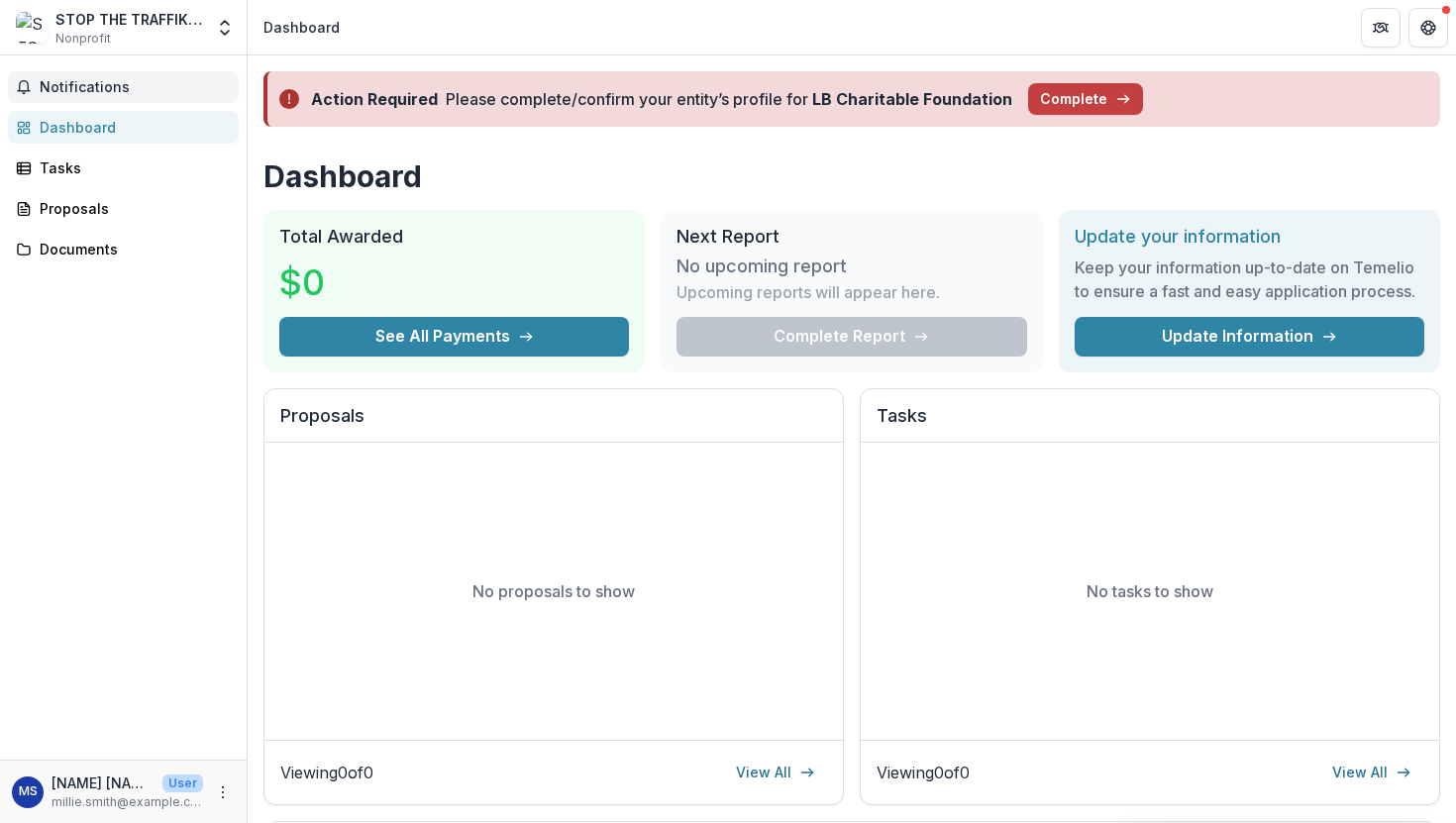 click on "Notifications" at bounding box center [123, 87] 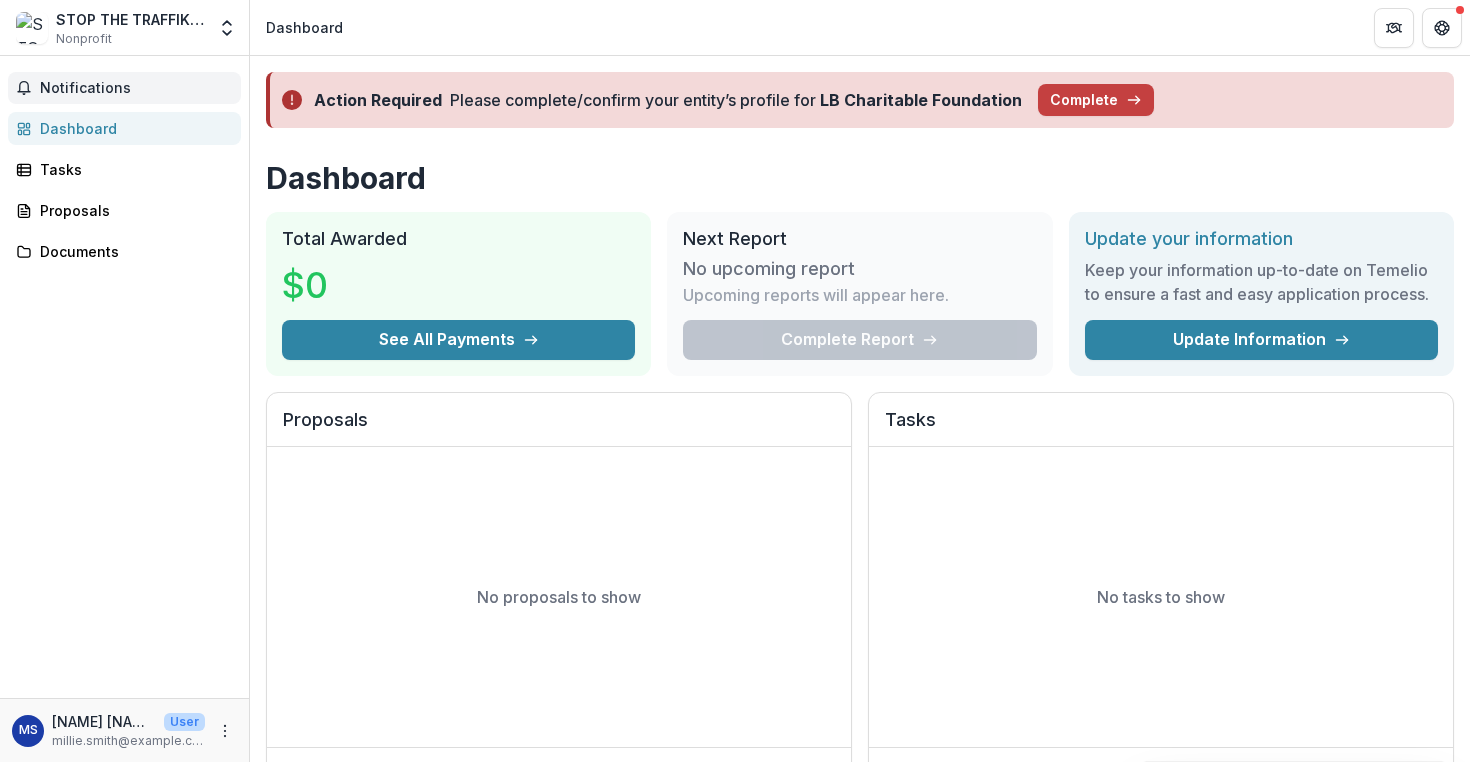 click on "STOP THE TRAFFIK USA Nonprofit" at bounding box center [130, 28] 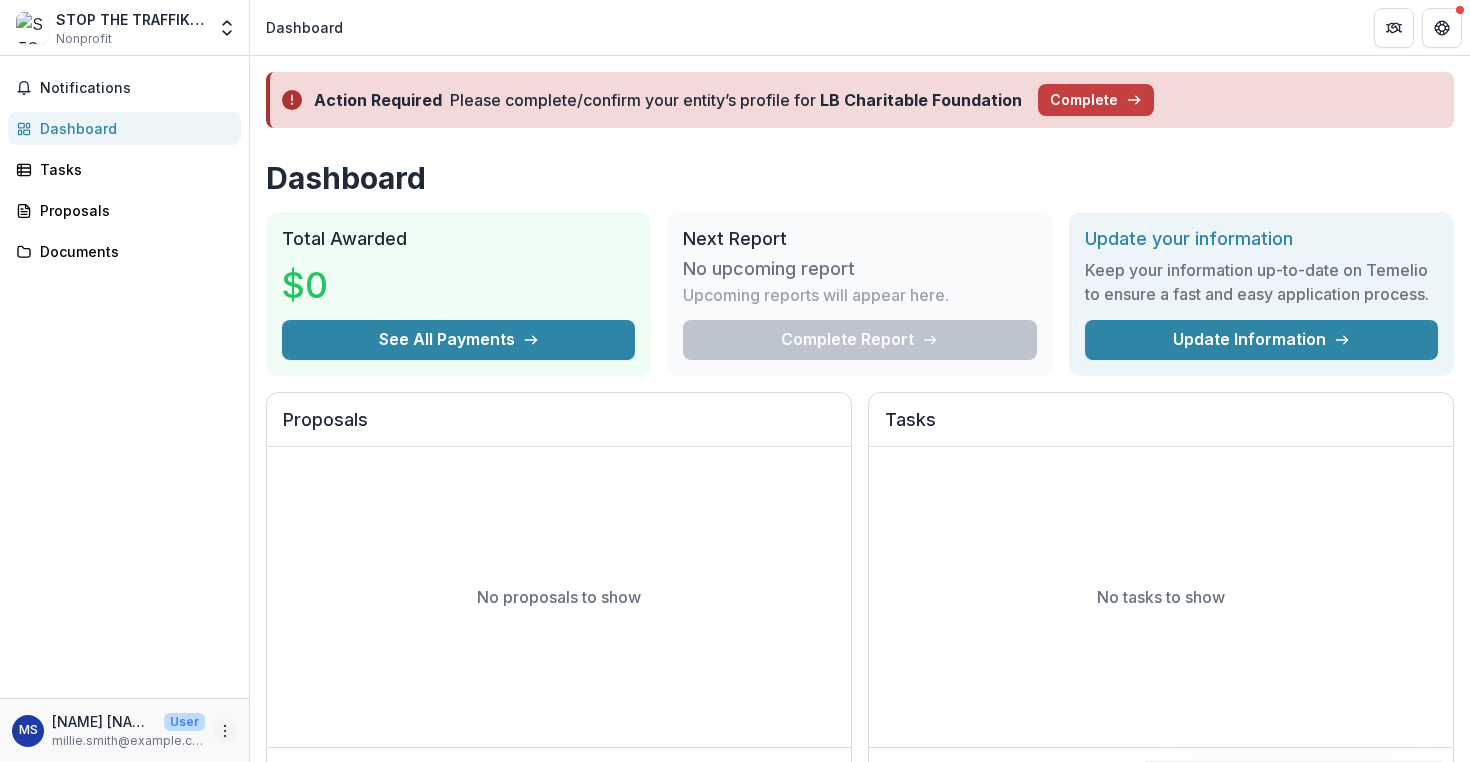 click at bounding box center (225, 731) 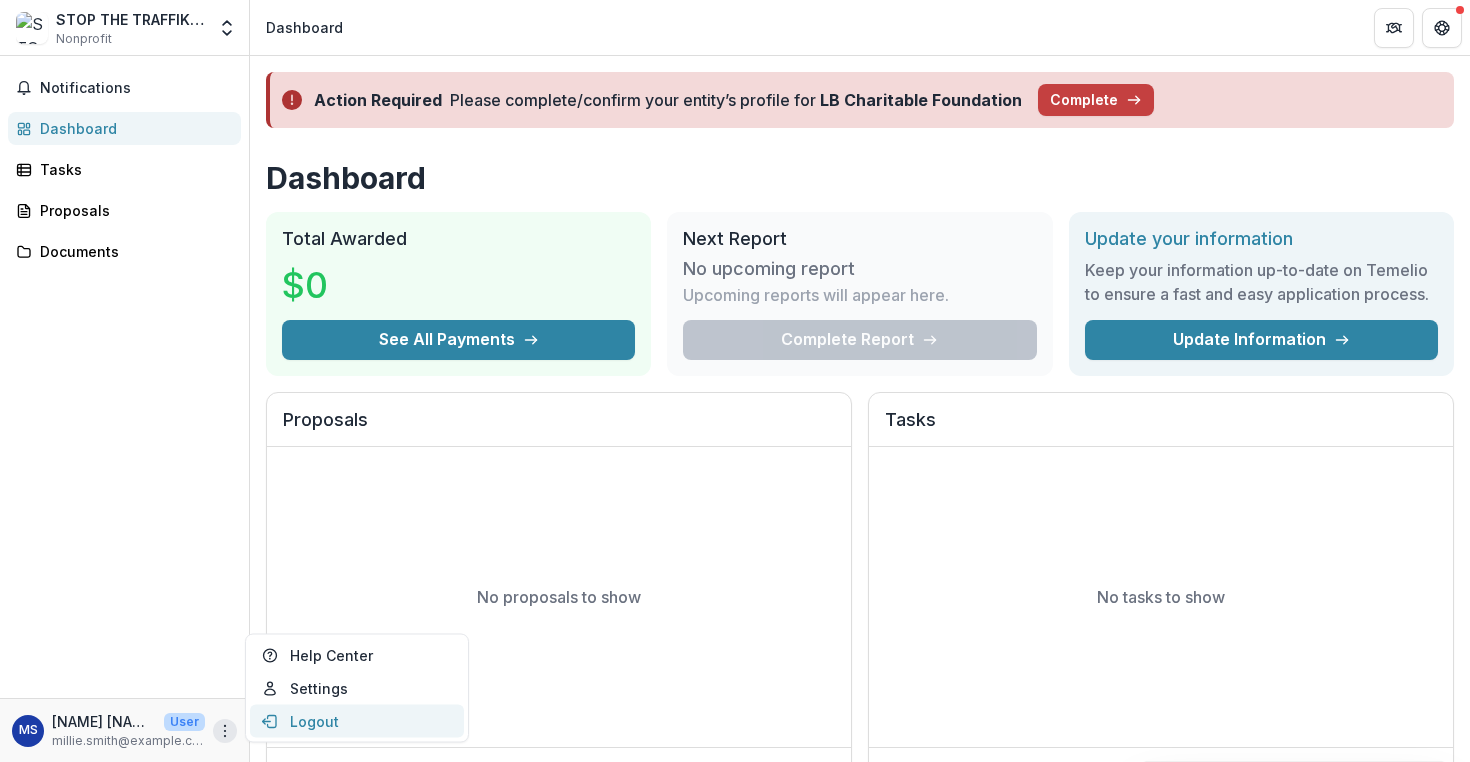 click on "Logout" at bounding box center [357, 721] 